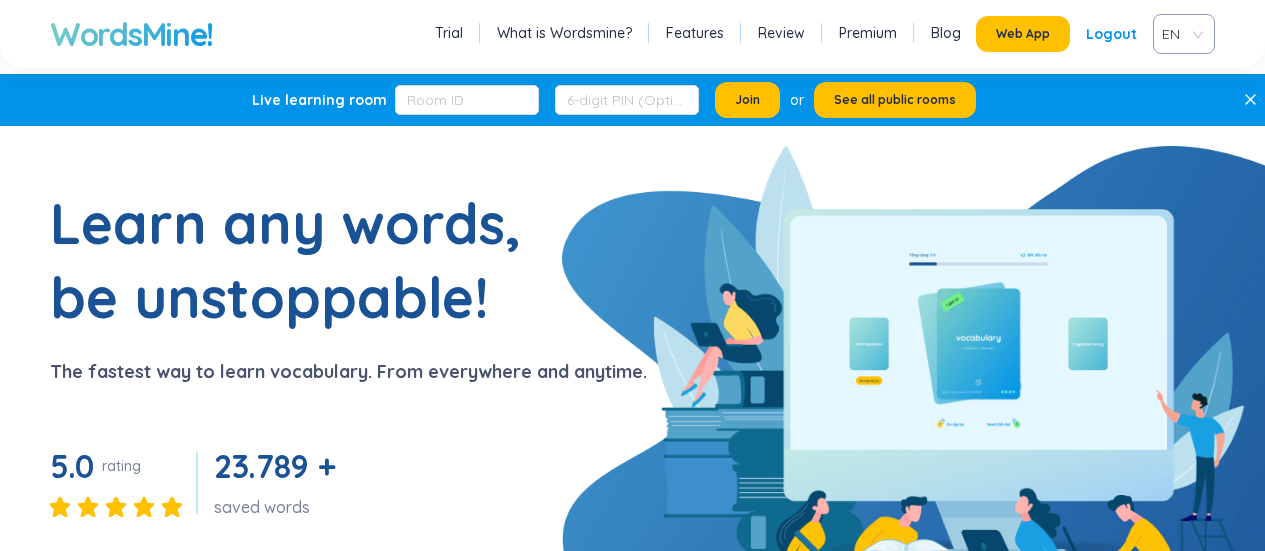 scroll, scrollTop: 100, scrollLeft: 0, axis: vertical 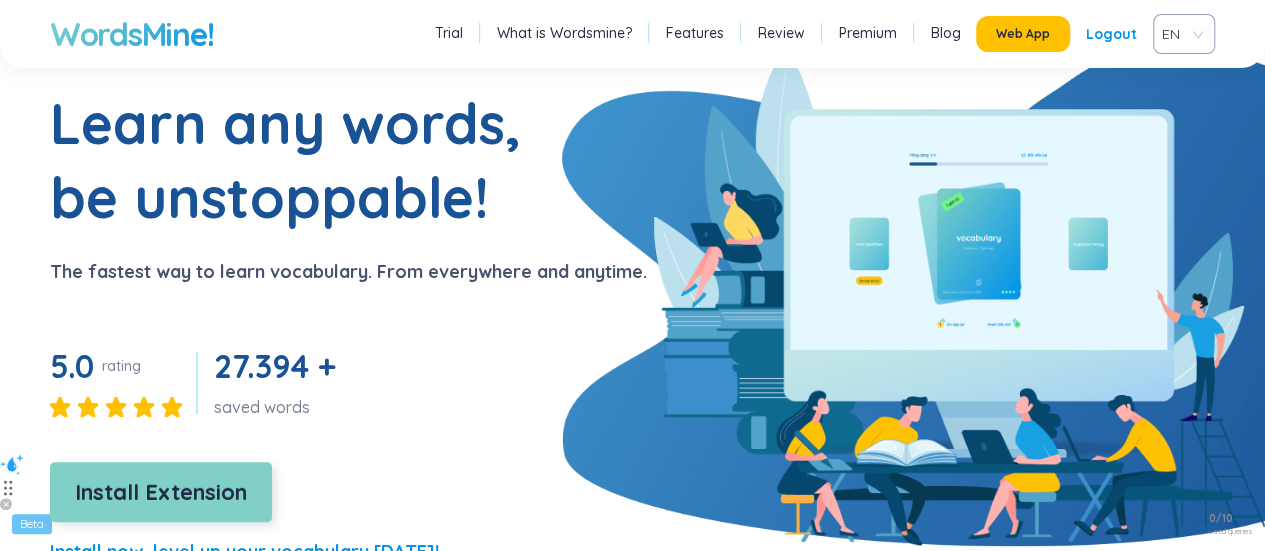 click on "Install Extension" at bounding box center (161, 492) 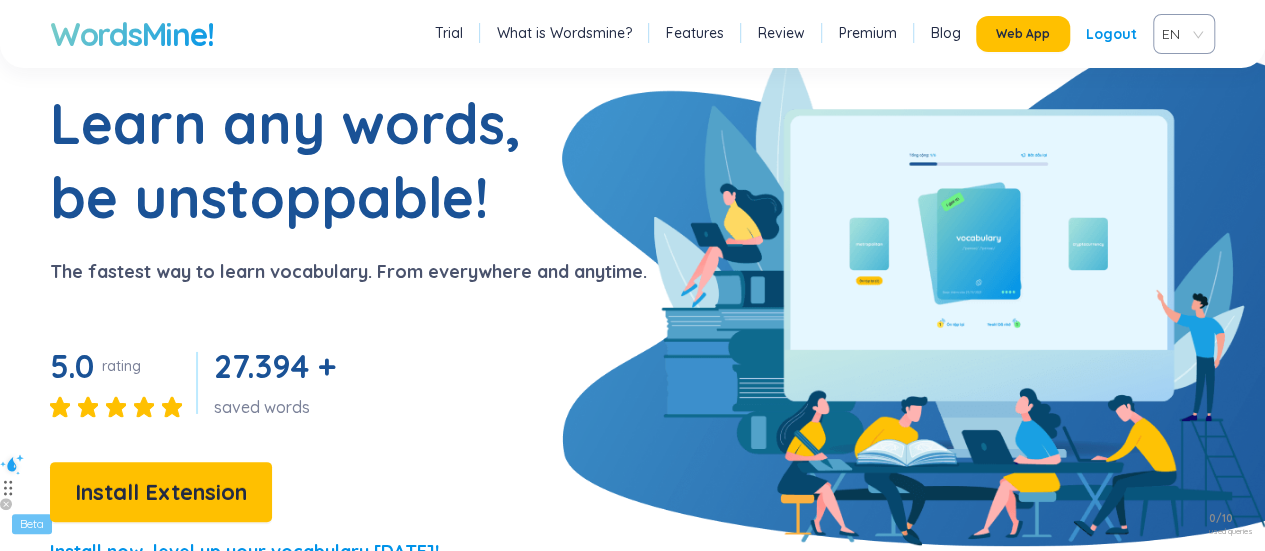click on "Learn any words, be unstoppable!" at bounding box center (300, 160) 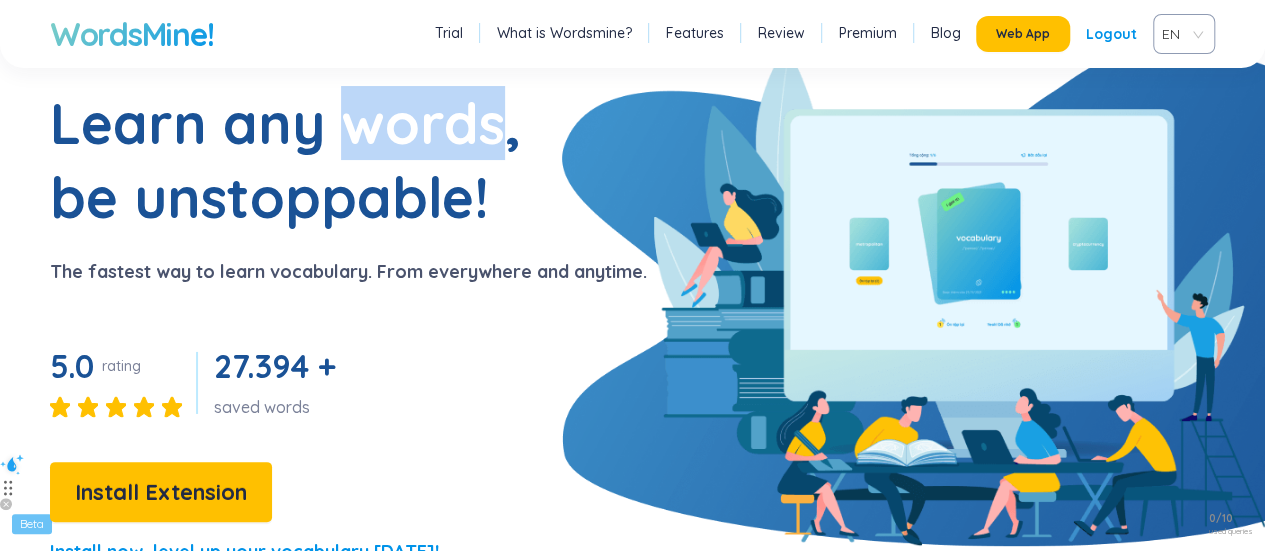 click on "Learn any words, be unstoppable!" at bounding box center [300, 160] 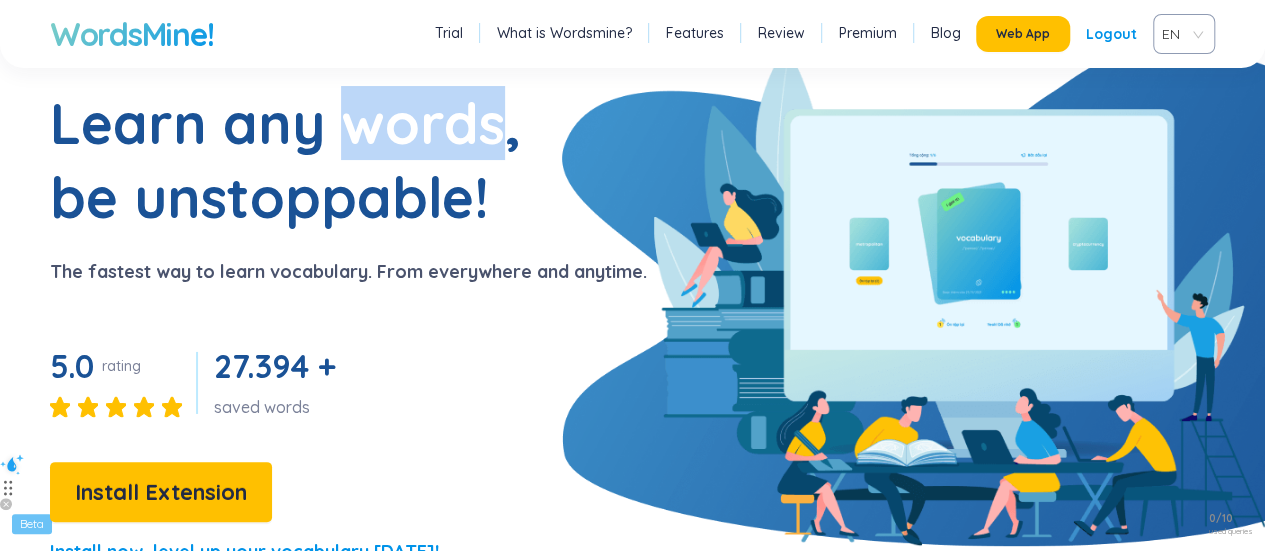 click on "Learn any words, be unstoppable!" at bounding box center (300, 160) 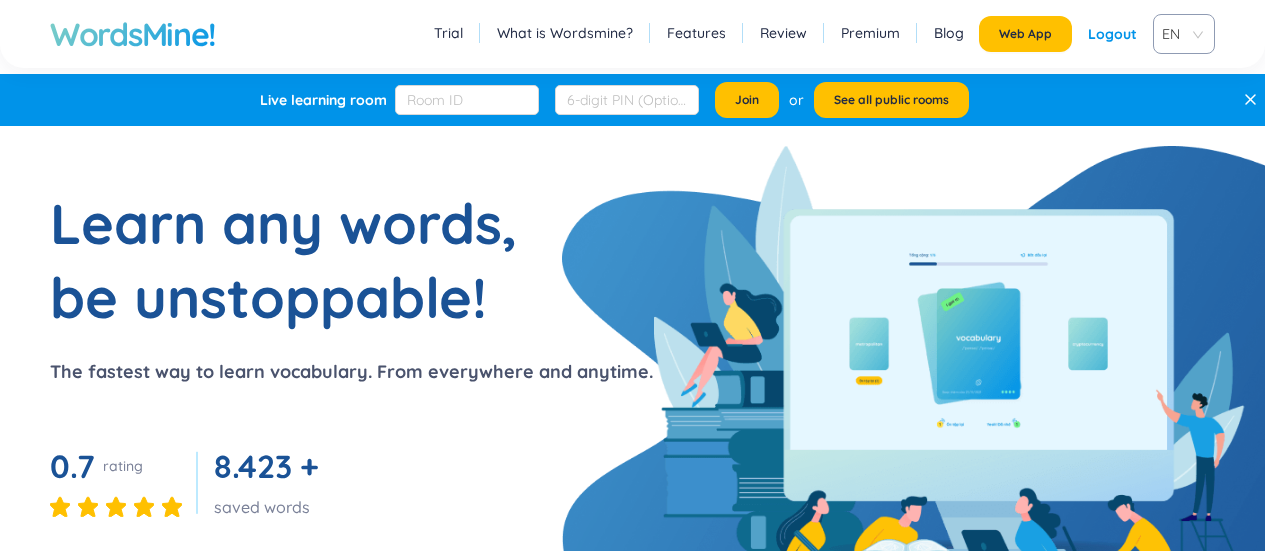 scroll, scrollTop: 0, scrollLeft: 0, axis: both 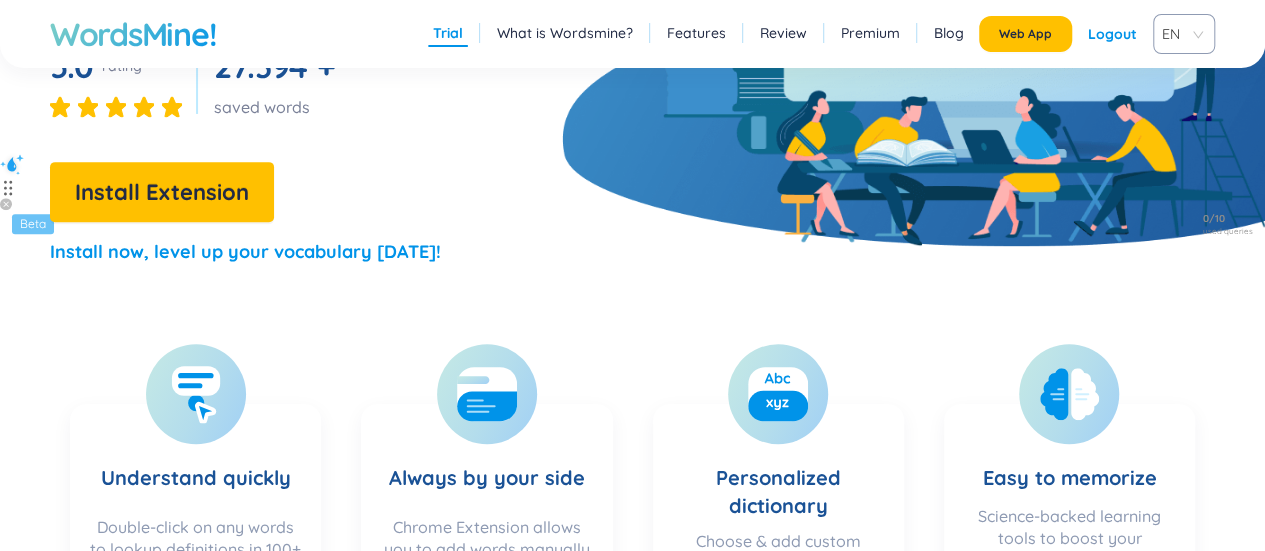 click on "Install now, level up your vocabulary [DATE]!" at bounding box center (245, 252) 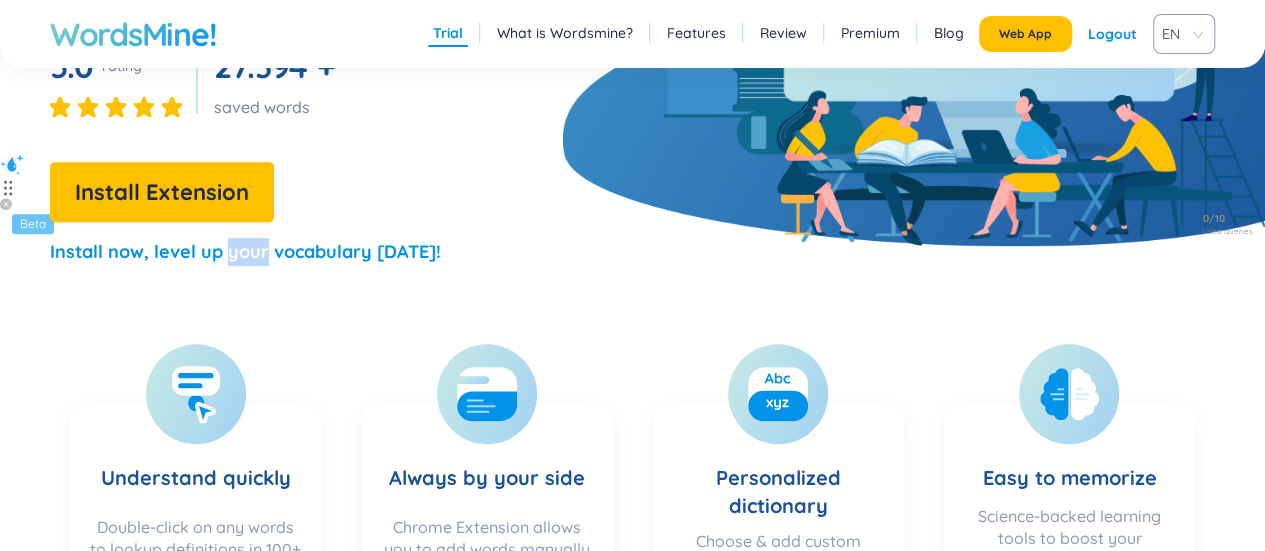 drag, startPoint x: 254, startPoint y: 251, endPoint x: 271, endPoint y: 251, distance: 17 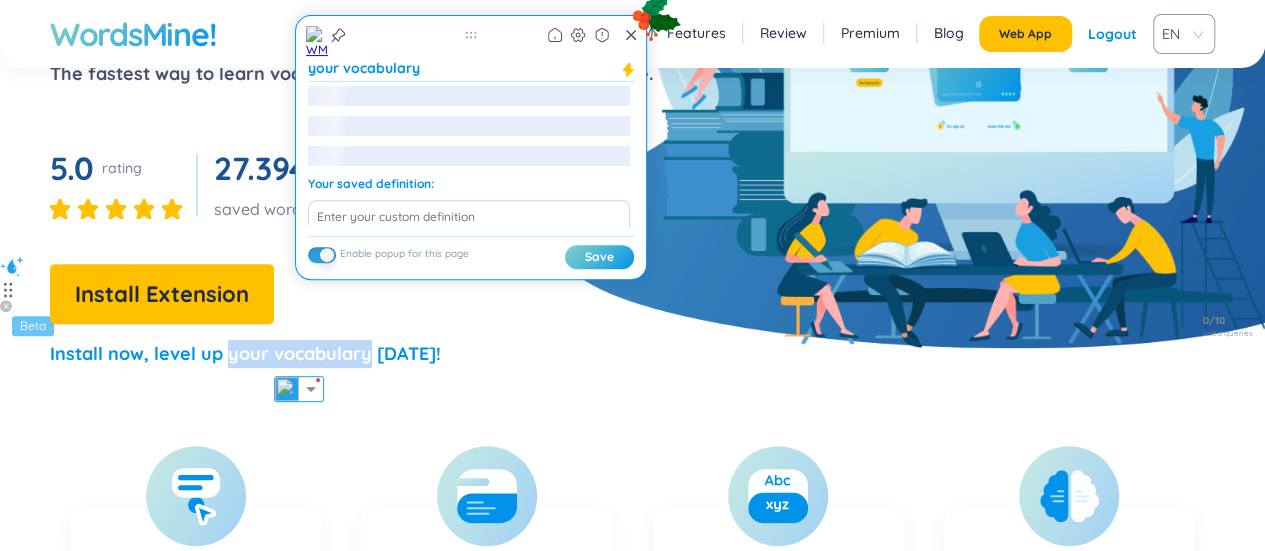 scroll, scrollTop: 200, scrollLeft: 0, axis: vertical 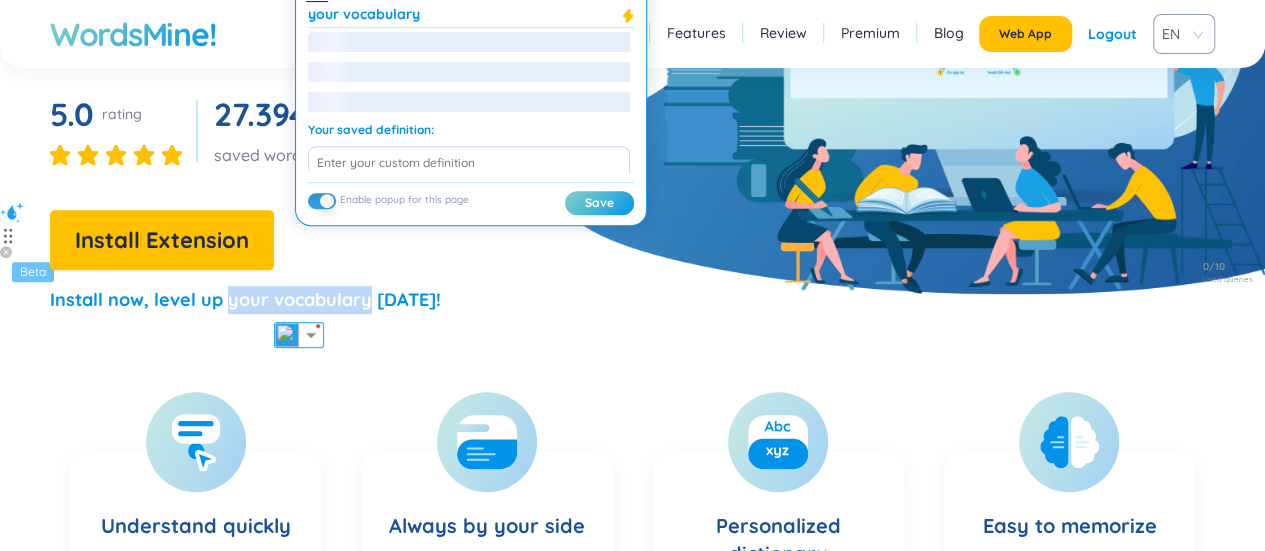 click on "Install now, level up your vocabulary [DATE]!" at bounding box center (245, 300) 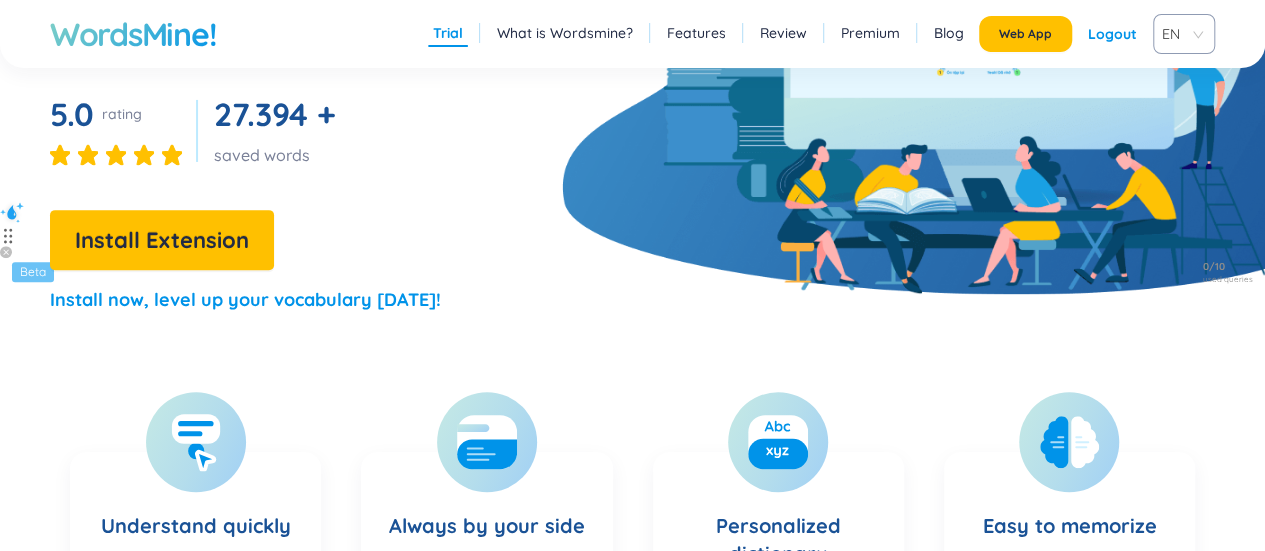 click on "Install now, level up your vocabulary [DATE]!" at bounding box center [245, 300] 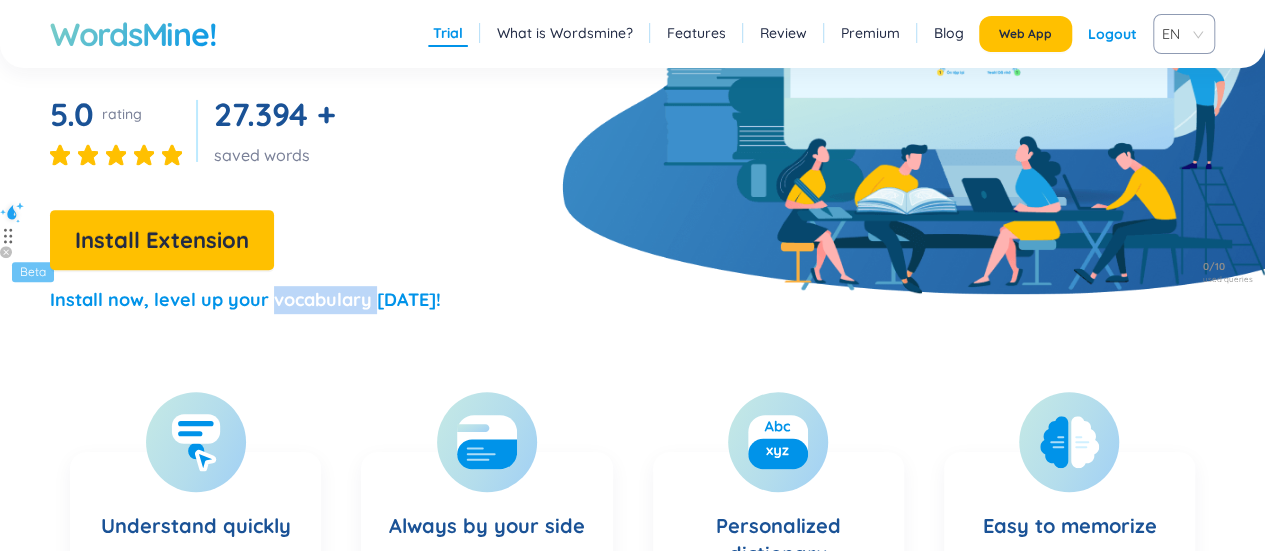 click on "Install now, level up your vocabulary [DATE]!" at bounding box center [245, 300] 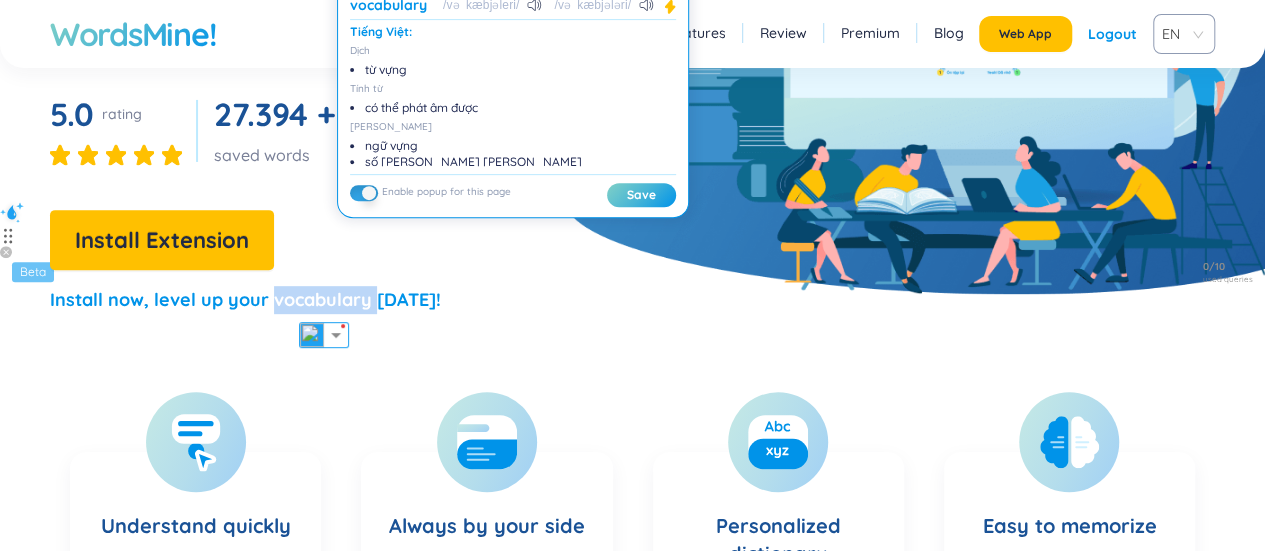 scroll, scrollTop: 152, scrollLeft: 0, axis: vertical 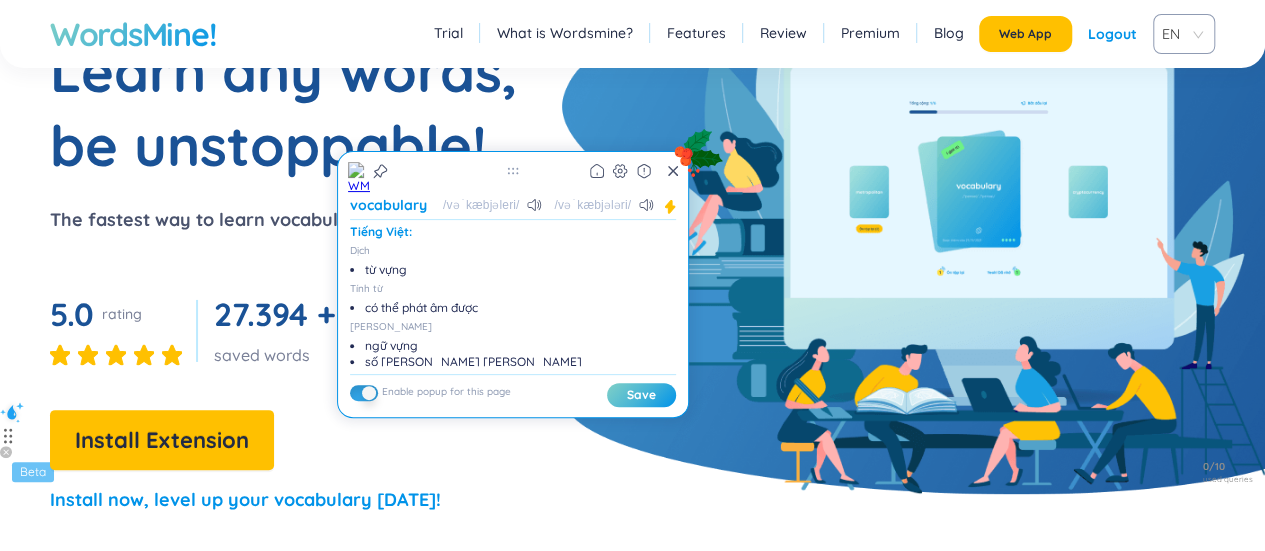 click on "Install now, level up your vocabulary [DATE]!" at bounding box center [245, 500] 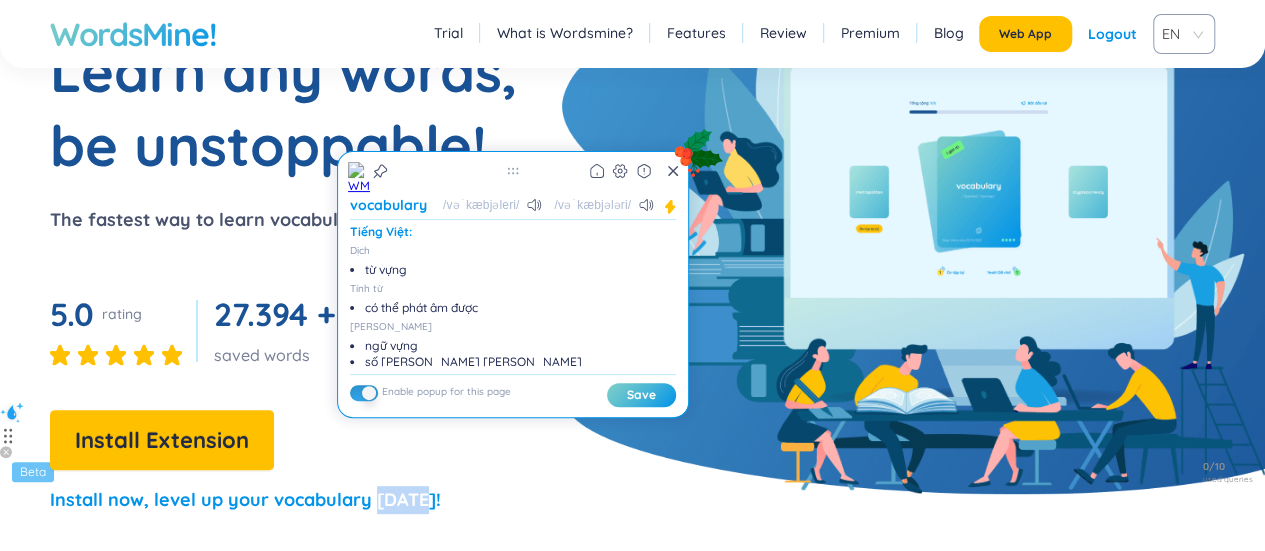 click on "Install now, level up your vocabulary [DATE]!" at bounding box center [245, 500] 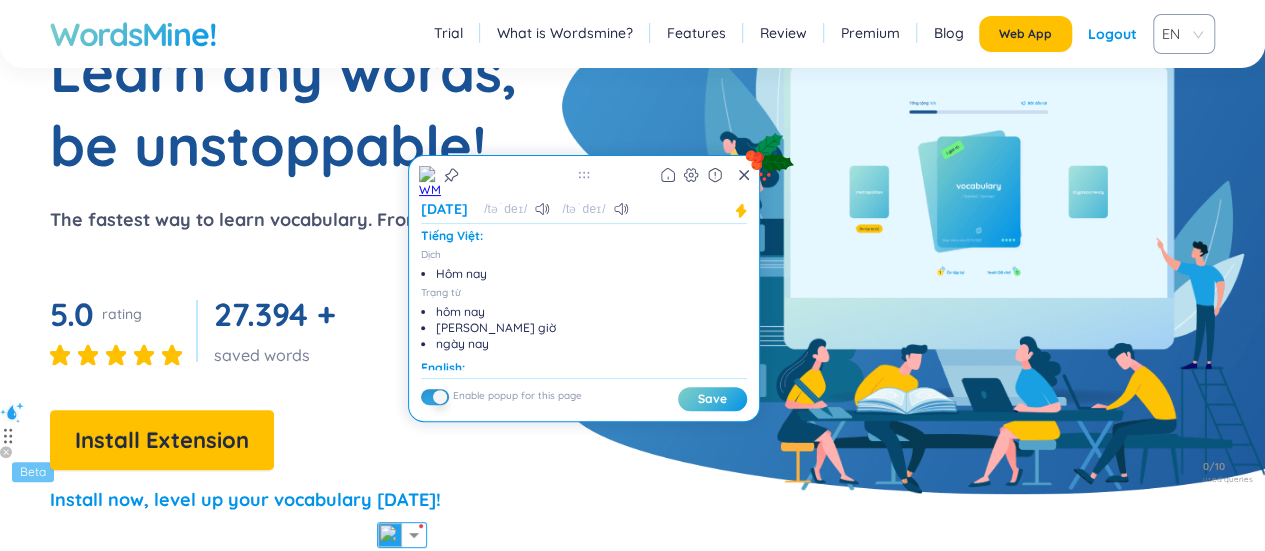 click on "Install now, level up your vocabulary [DATE]!" at bounding box center [245, 500] 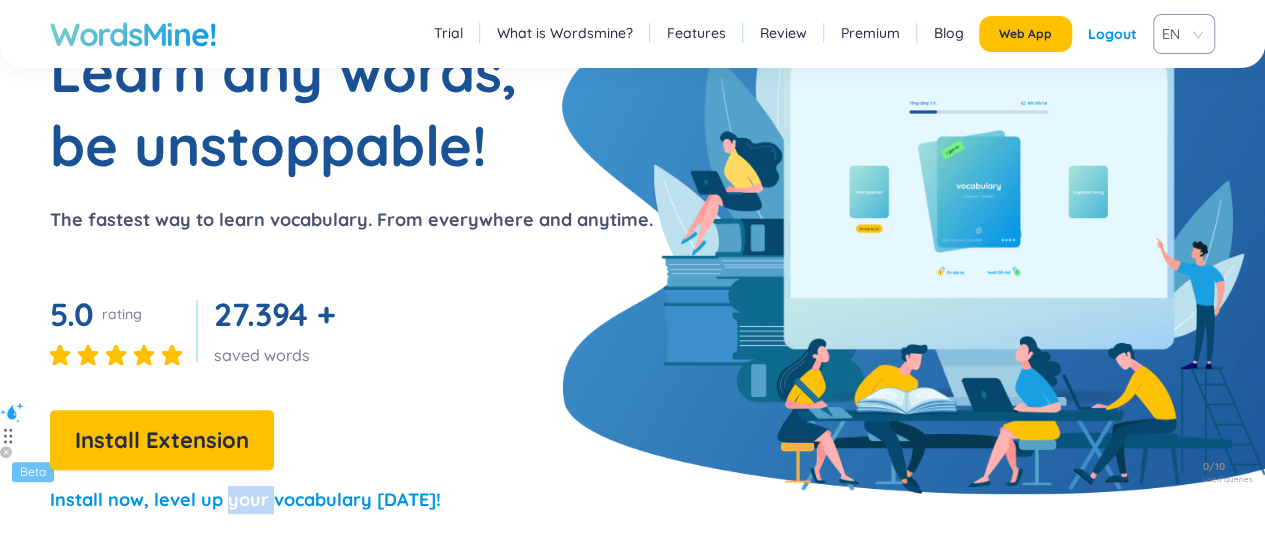 click on "Install now, level up your vocabulary [DATE]!" at bounding box center [245, 500] 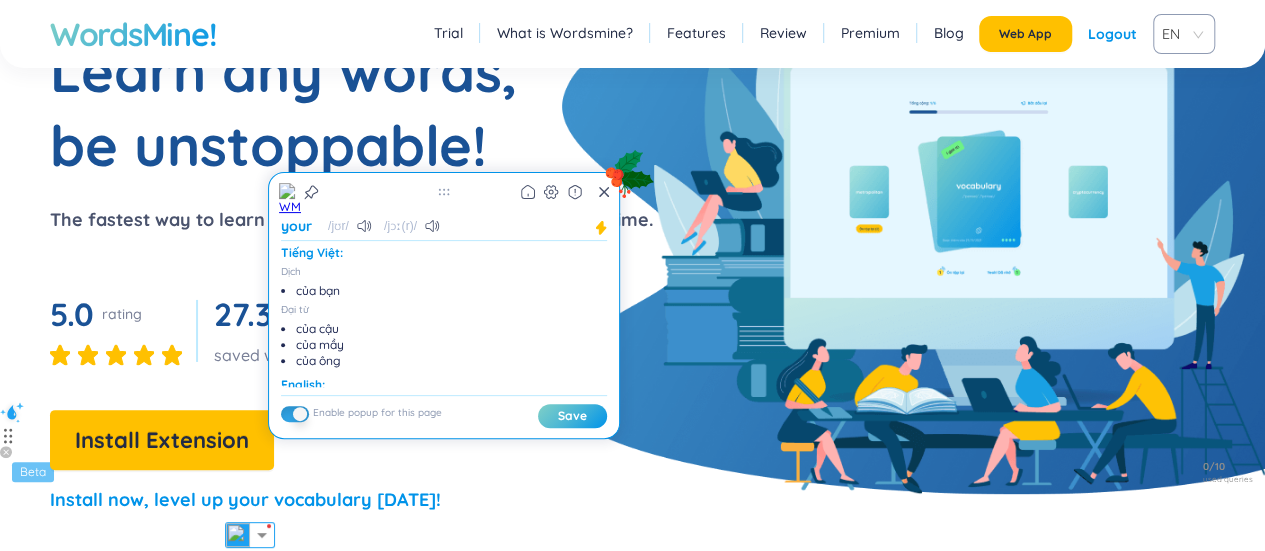 click on "Install now, level up your vocabulary [DATE]!" at bounding box center (245, 500) 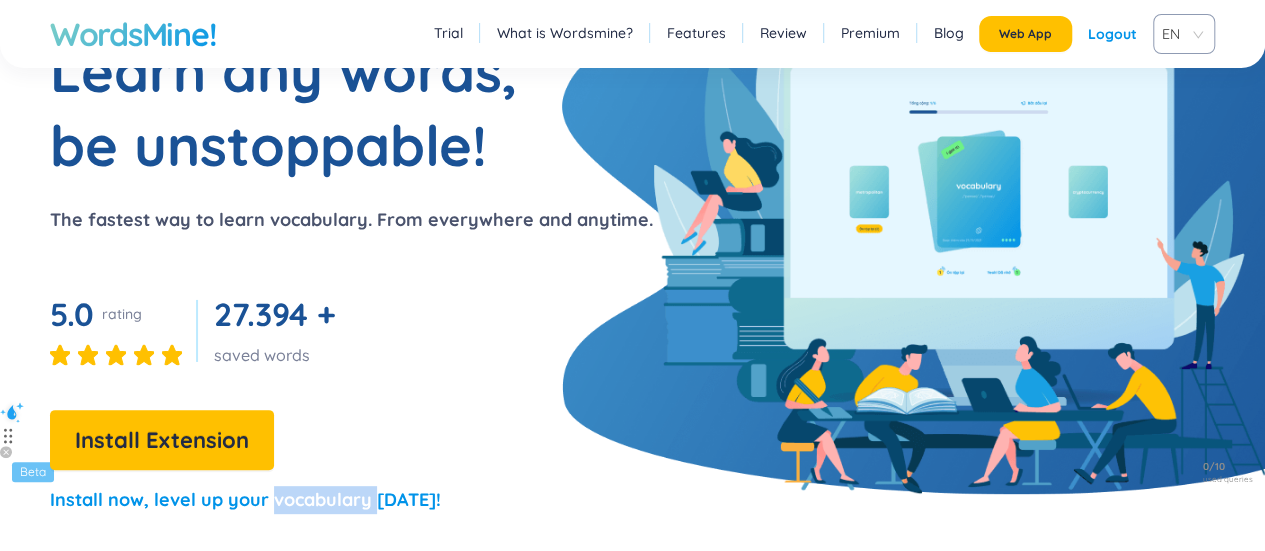 click on "Install now, level up your vocabulary [DATE]!" at bounding box center [245, 500] 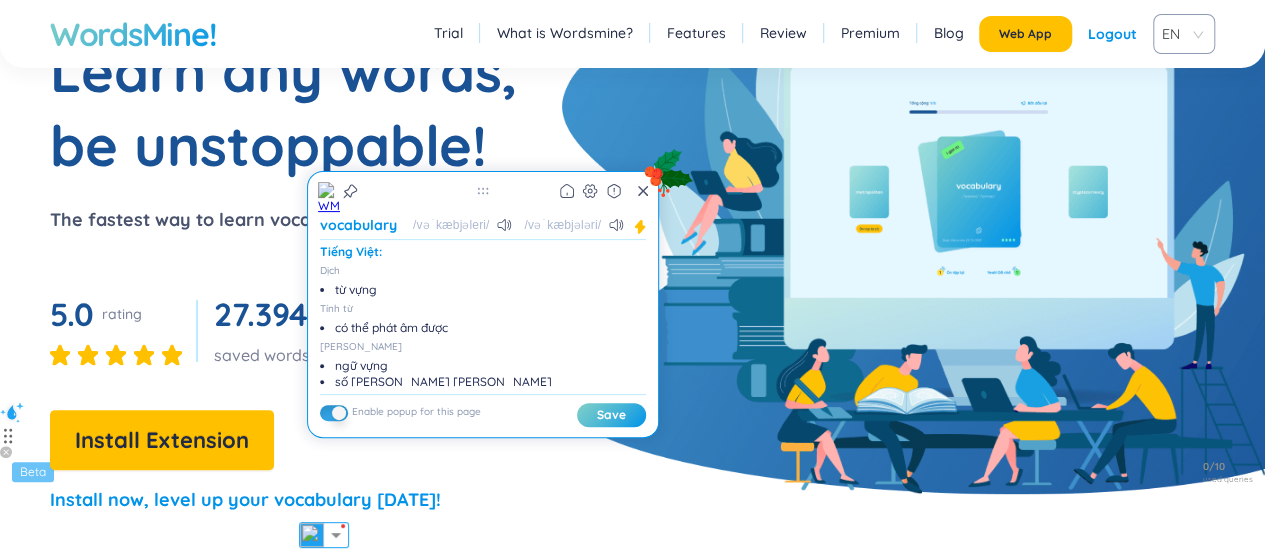 click on "Install now, level up your vocabulary [DATE]!" at bounding box center [245, 500] 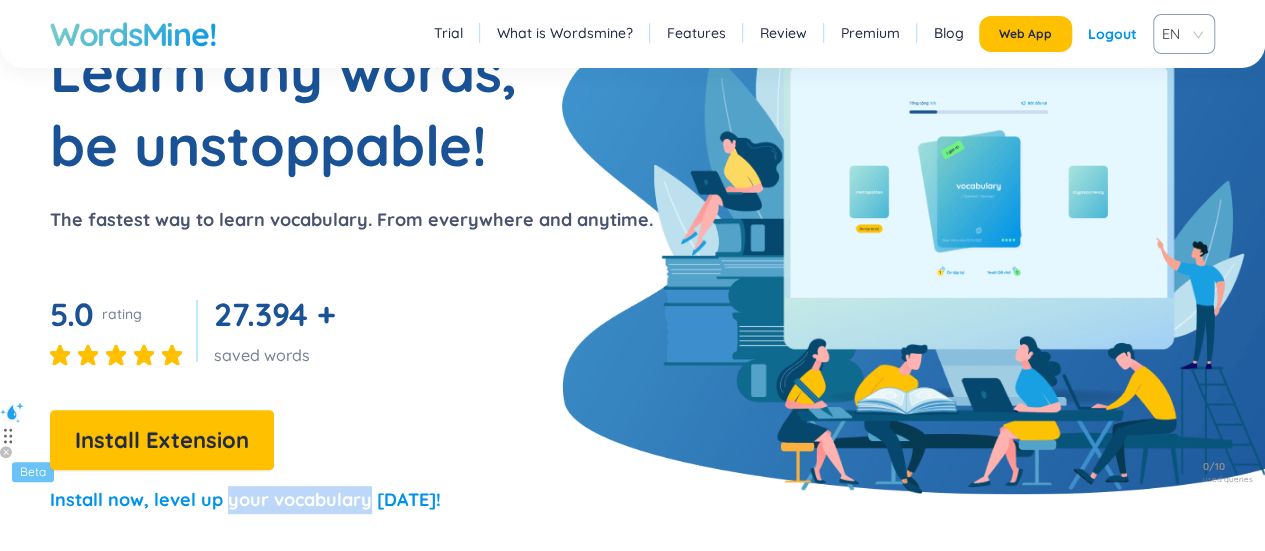 drag, startPoint x: 245, startPoint y: 504, endPoint x: 294, endPoint y: 503, distance: 49.010204 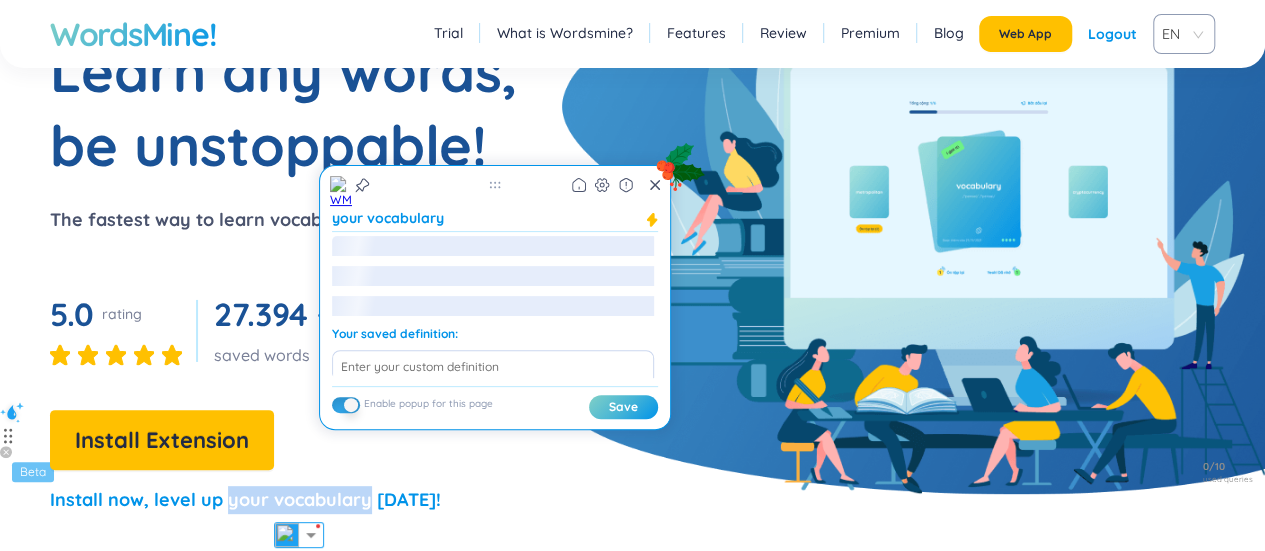 click on "Install now, level up your vocabulary [DATE]!" at bounding box center (245, 500) 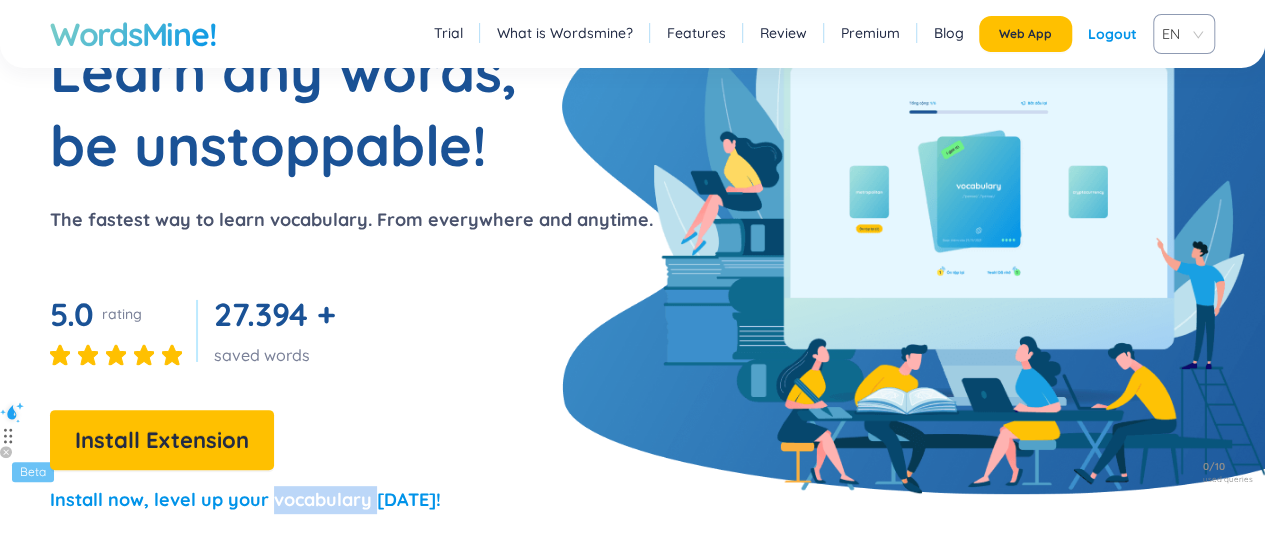 click on "Install now, level up your vocabulary [DATE]!" at bounding box center (245, 500) 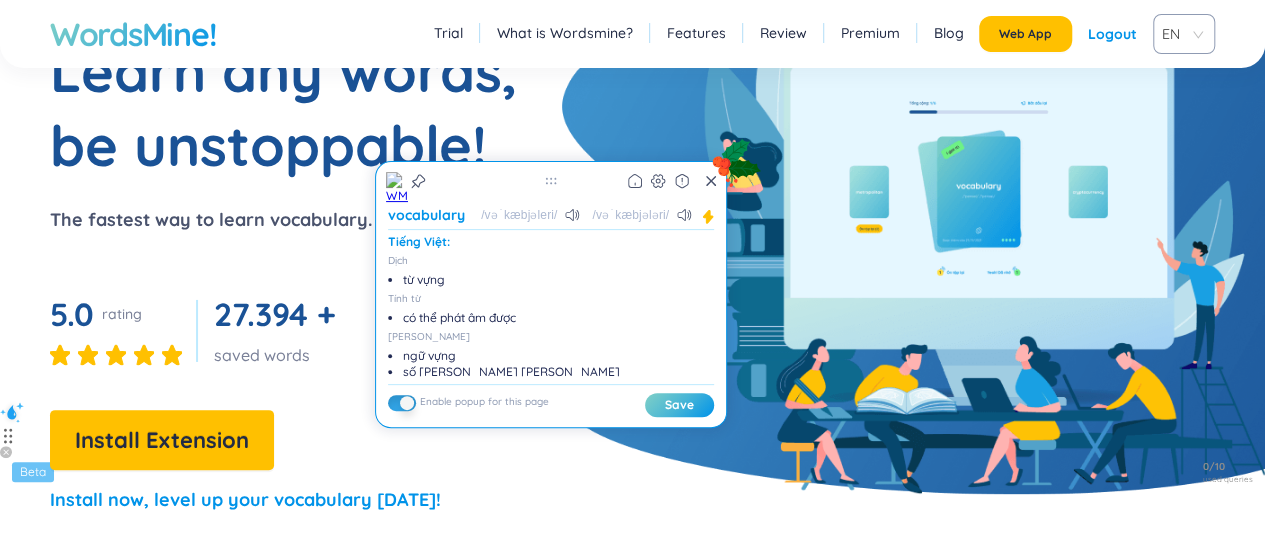 click on "Install now, level up your vocabulary [DATE]!" at bounding box center [245, 500] 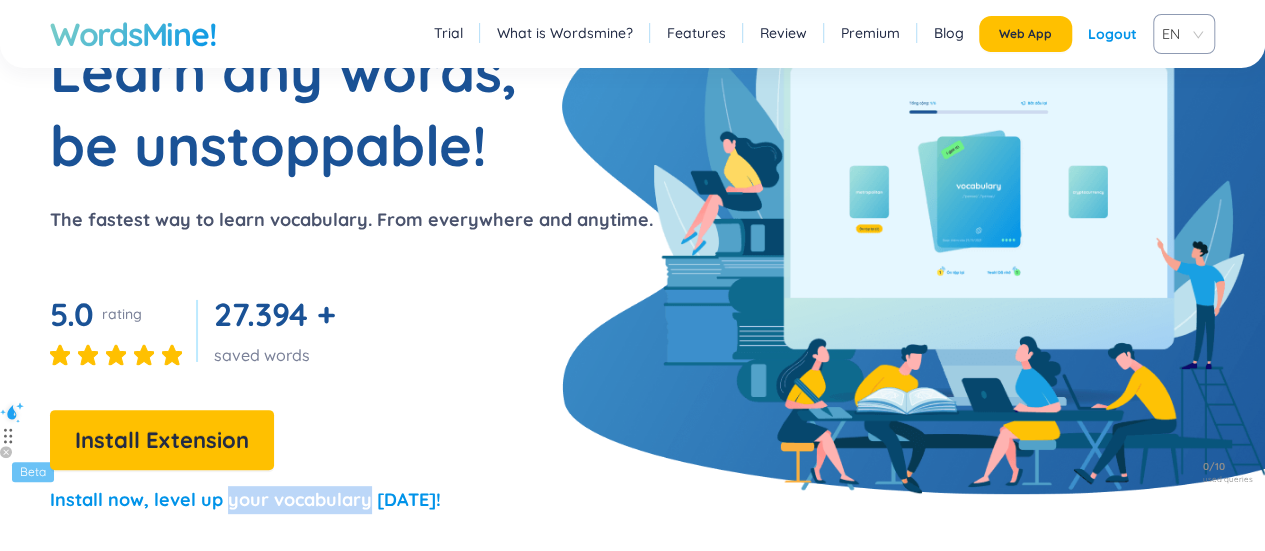 drag, startPoint x: 235, startPoint y: 506, endPoint x: 313, endPoint y: 506, distance: 78 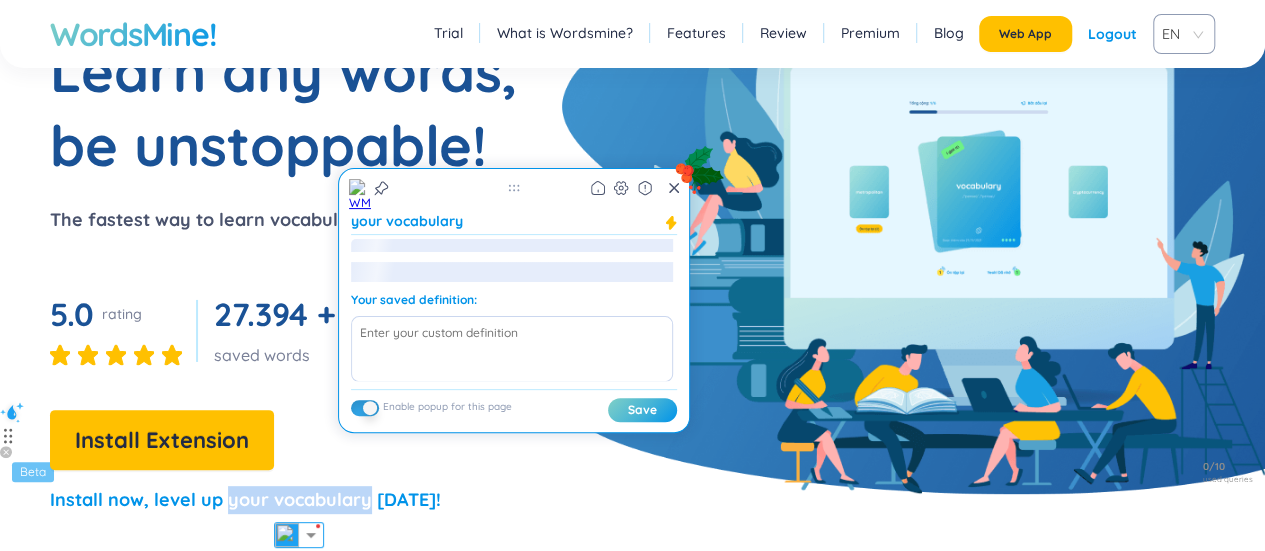 scroll, scrollTop: 0, scrollLeft: 0, axis: both 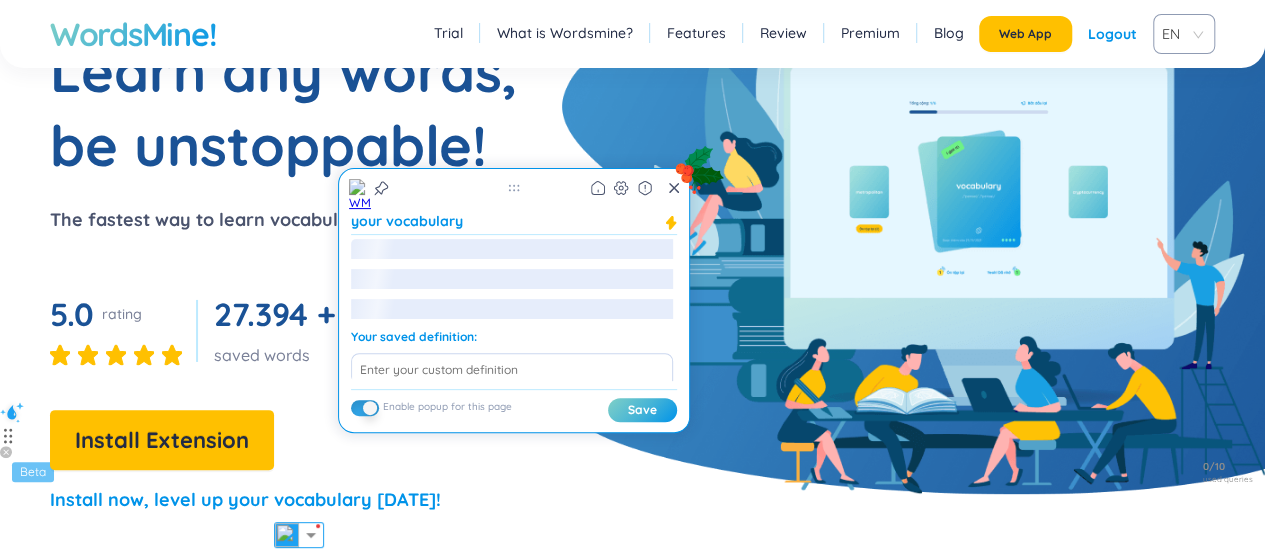 click at bounding box center (512, 284) 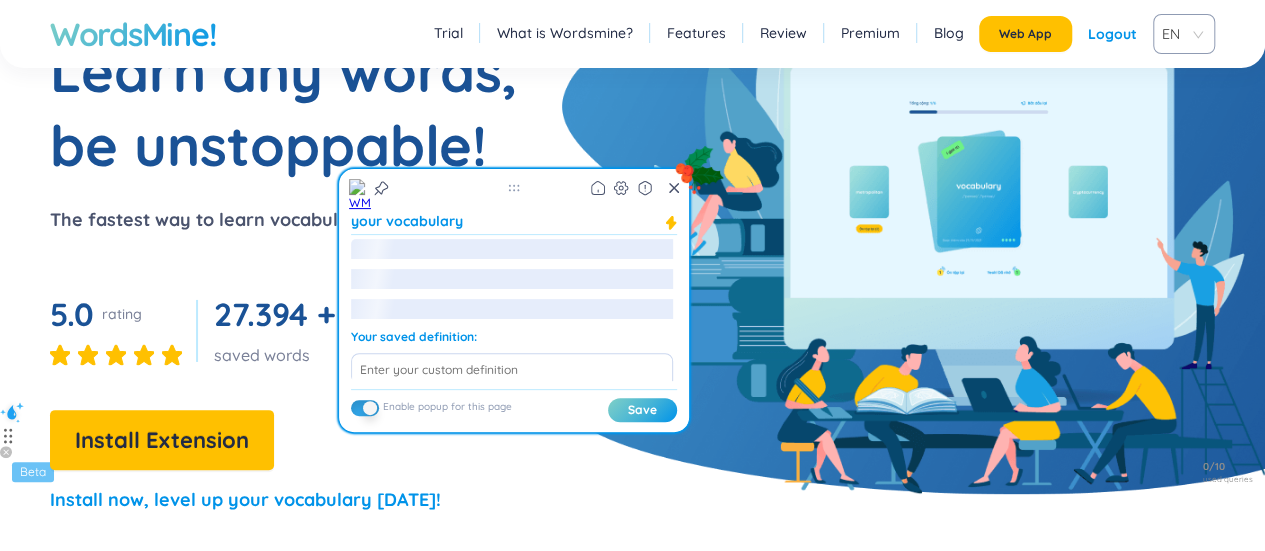 click at bounding box center (512, 284) 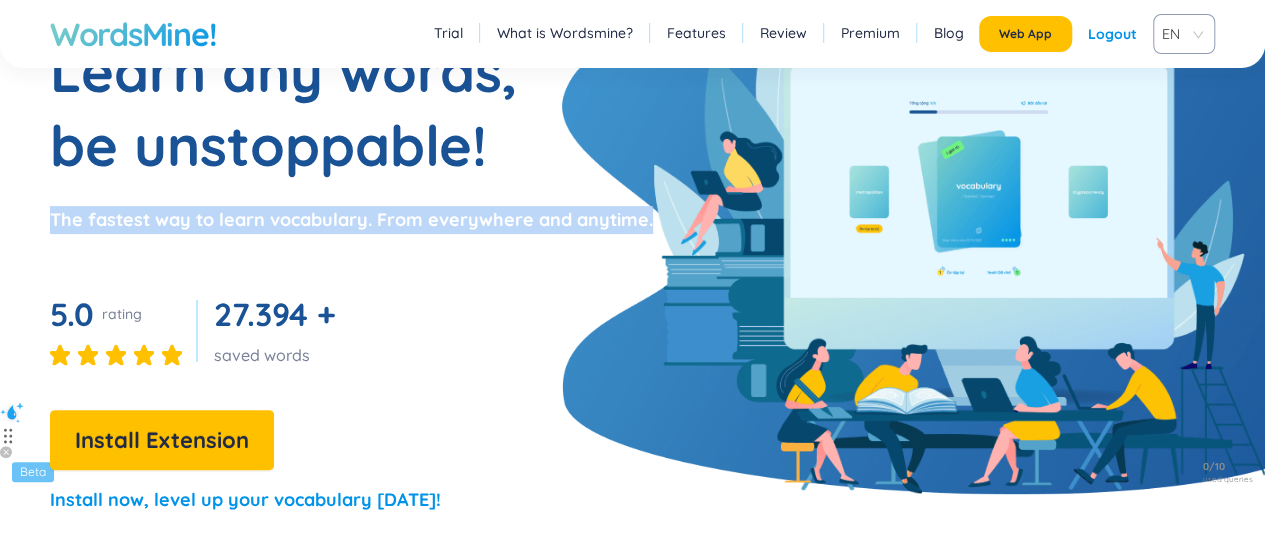 click on "Learn any words, be unstoppable! The fastest way to learn vocabulary. From everywhere and anytime. 5.0 rating 27.394 + saved words Install Extension Install now, level up your vocabulary today!" at bounding box center [326, 283] 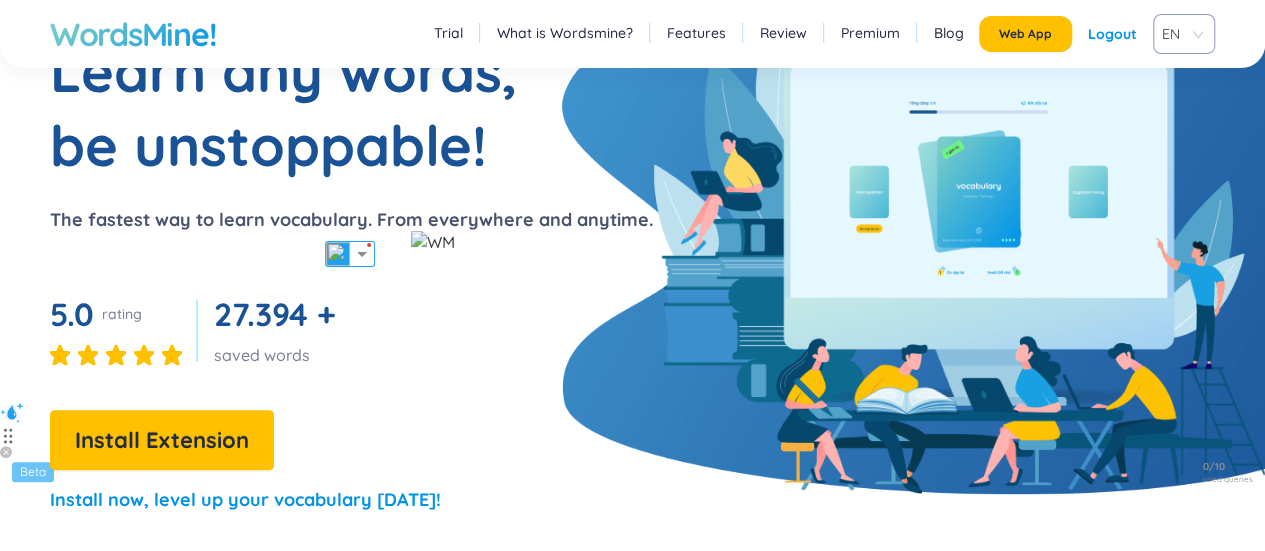 click on "Install now, level up your vocabulary [DATE]!" at bounding box center [245, 500] 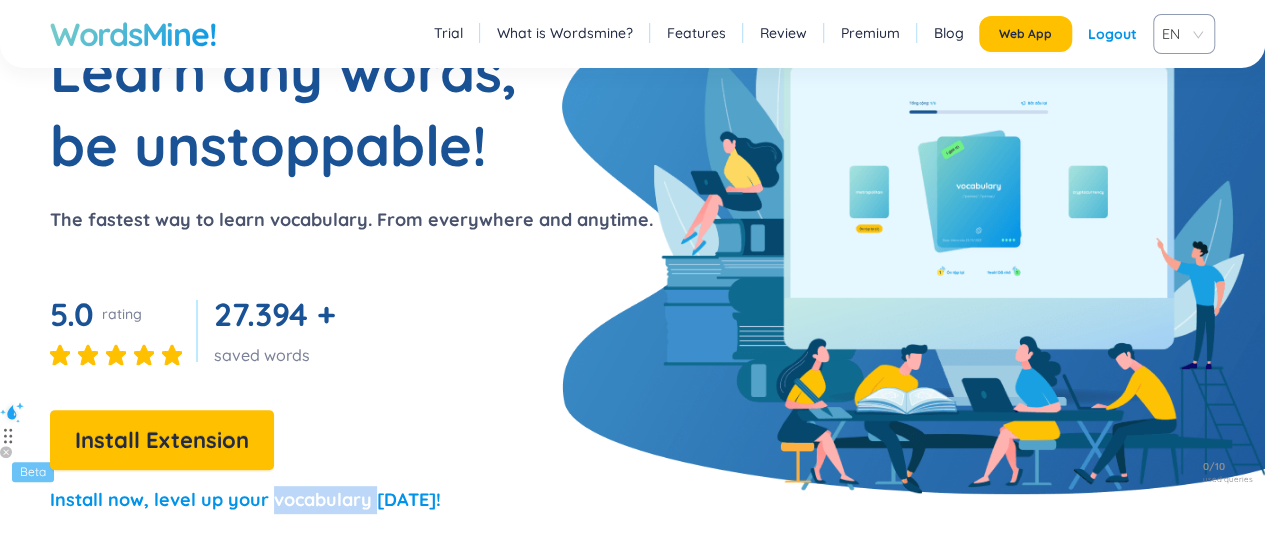 click on "Install now, level up your vocabulary [DATE]!" at bounding box center [245, 500] 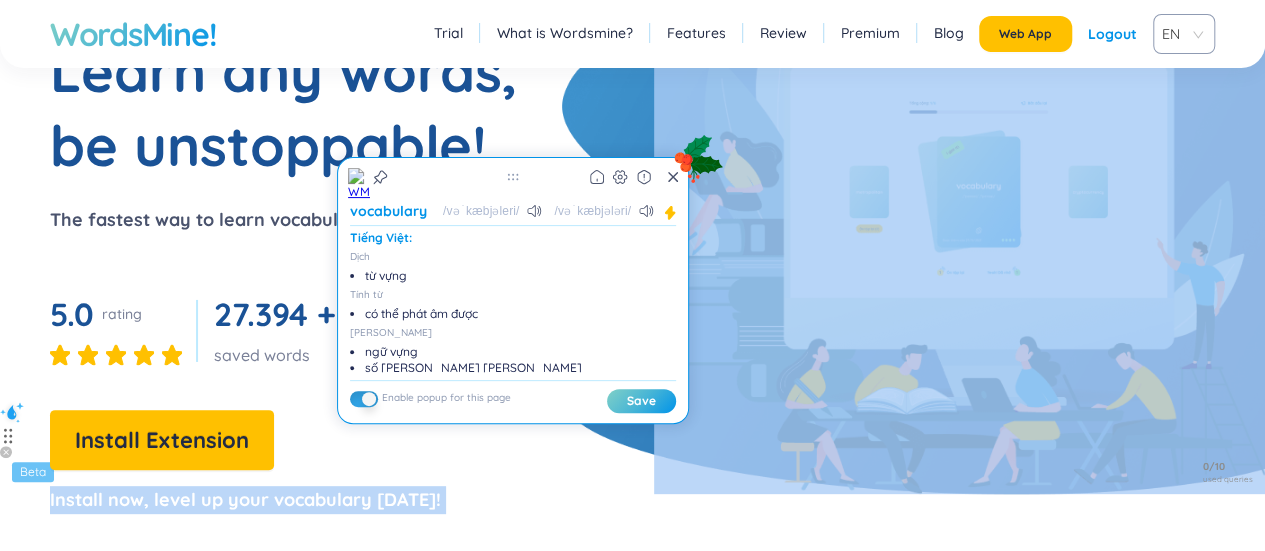 click on "Install now, level up your vocabulary [DATE]!" at bounding box center (245, 500) 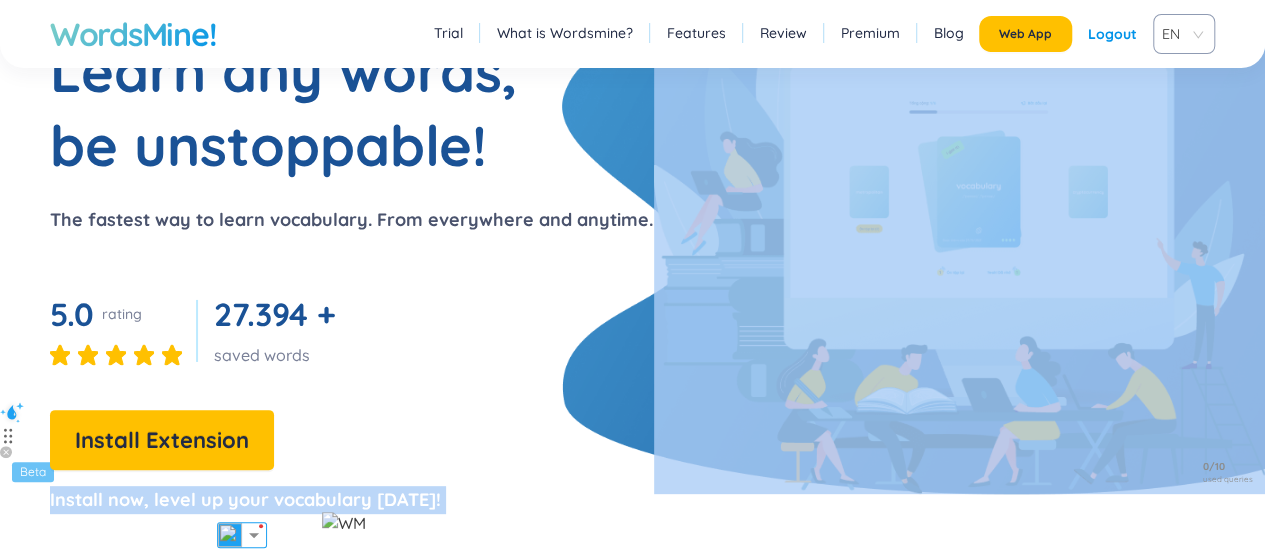 click at bounding box center (344, 523) 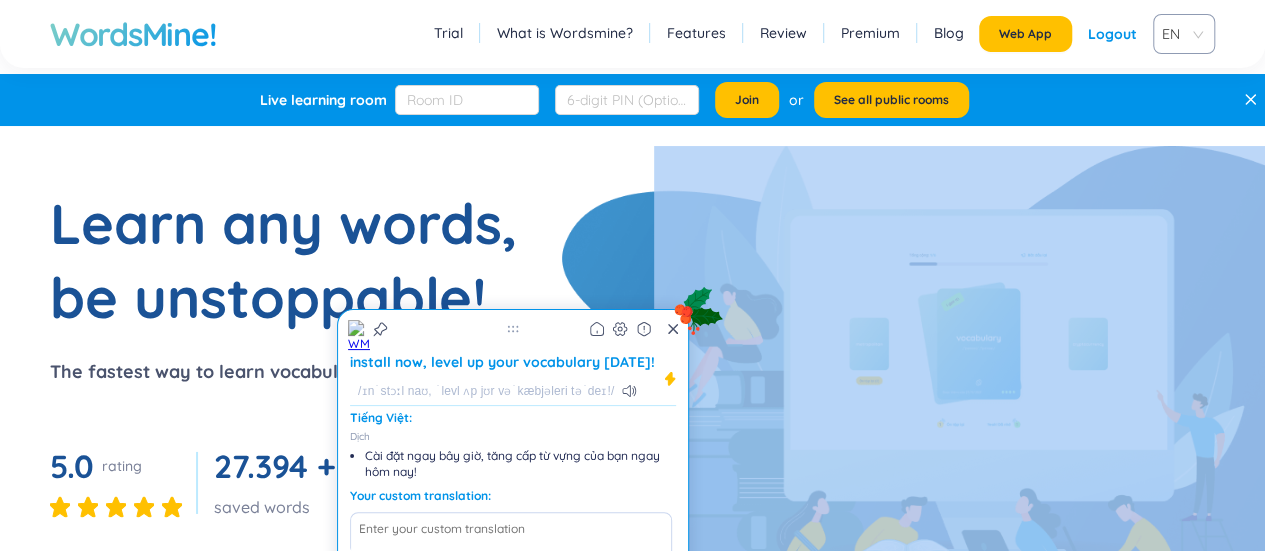 scroll, scrollTop: 0, scrollLeft: 0, axis: both 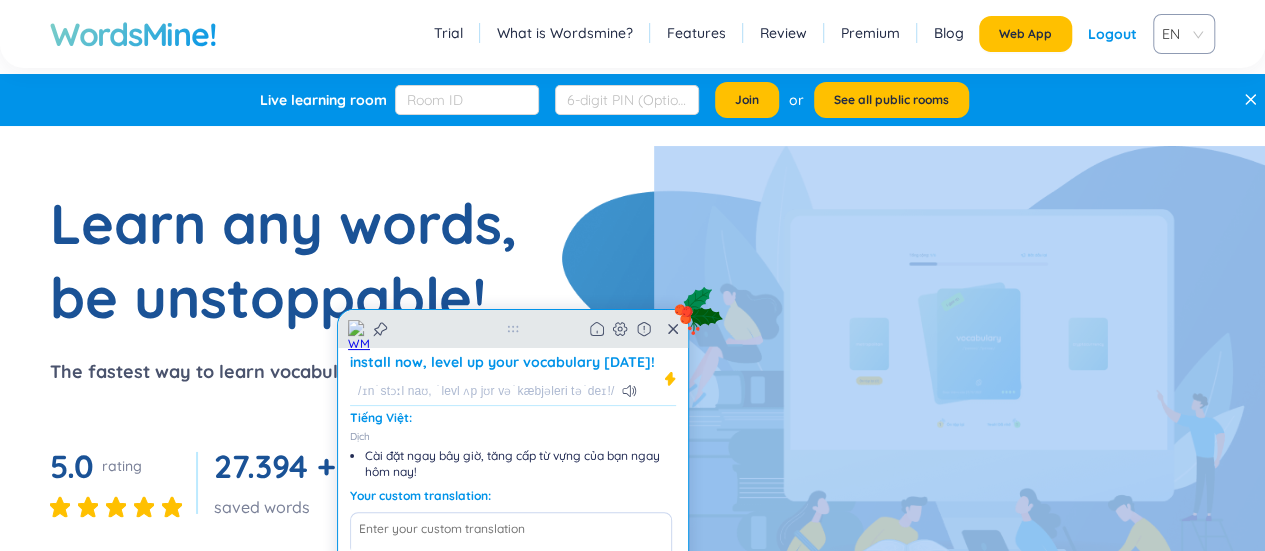 click on "Back
Home" at bounding box center [513, 329] 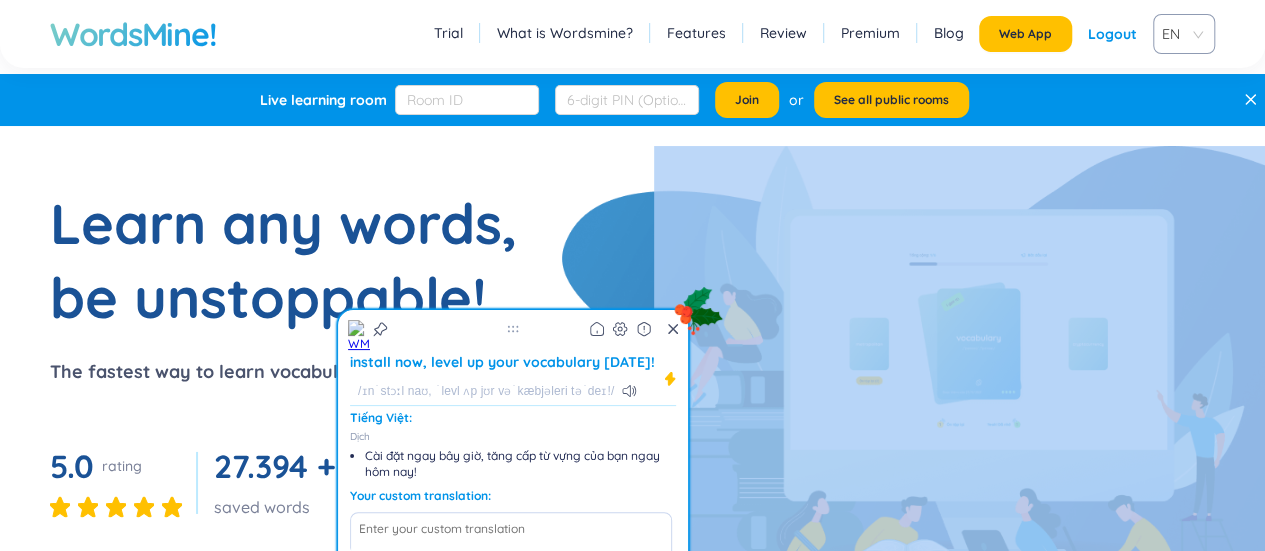 drag, startPoint x: 520, startPoint y: 339, endPoint x: 530, endPoint y: 323, distance: 18.867962 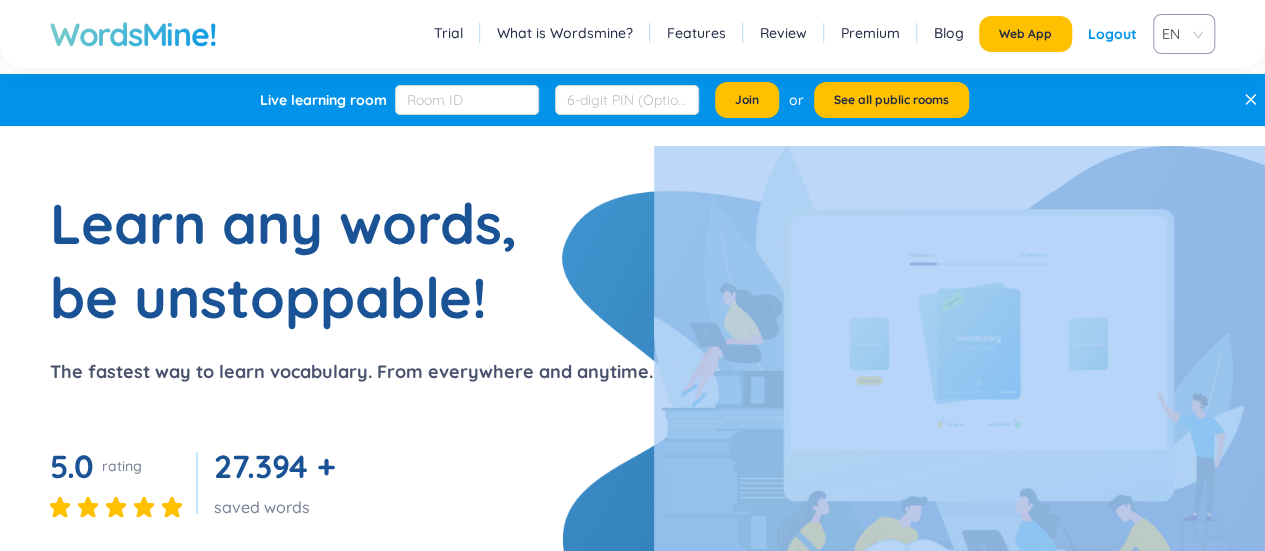 scroll, scrollTop: 500, scrollLeft: 0, axis: vertical 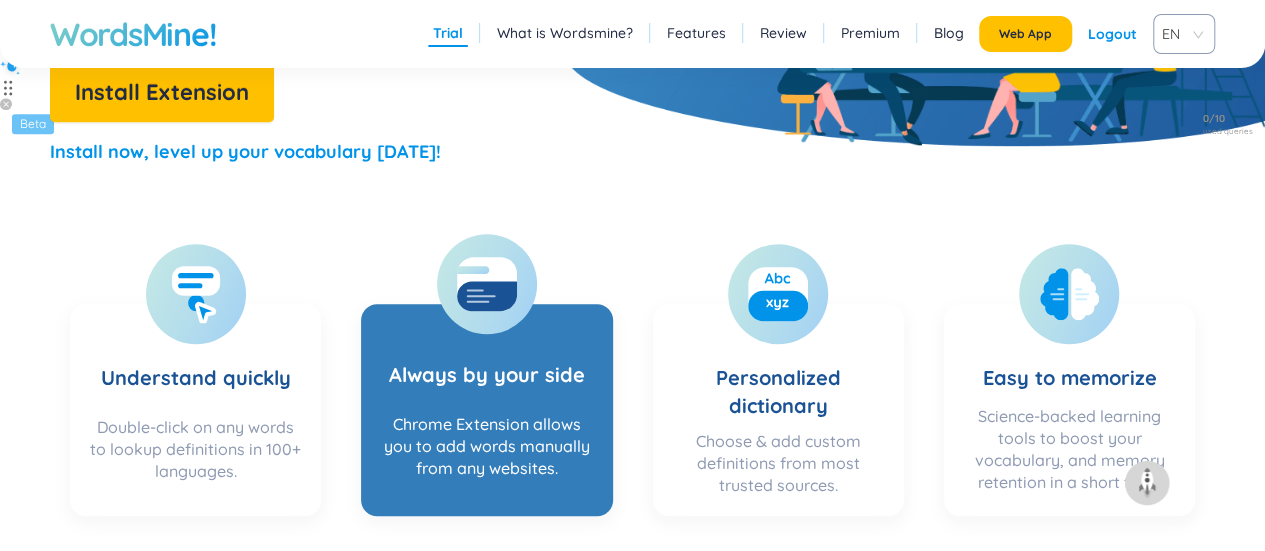click on "Chrome Extension allows you to add words manually from any websites." at bounding box center (486, 453) 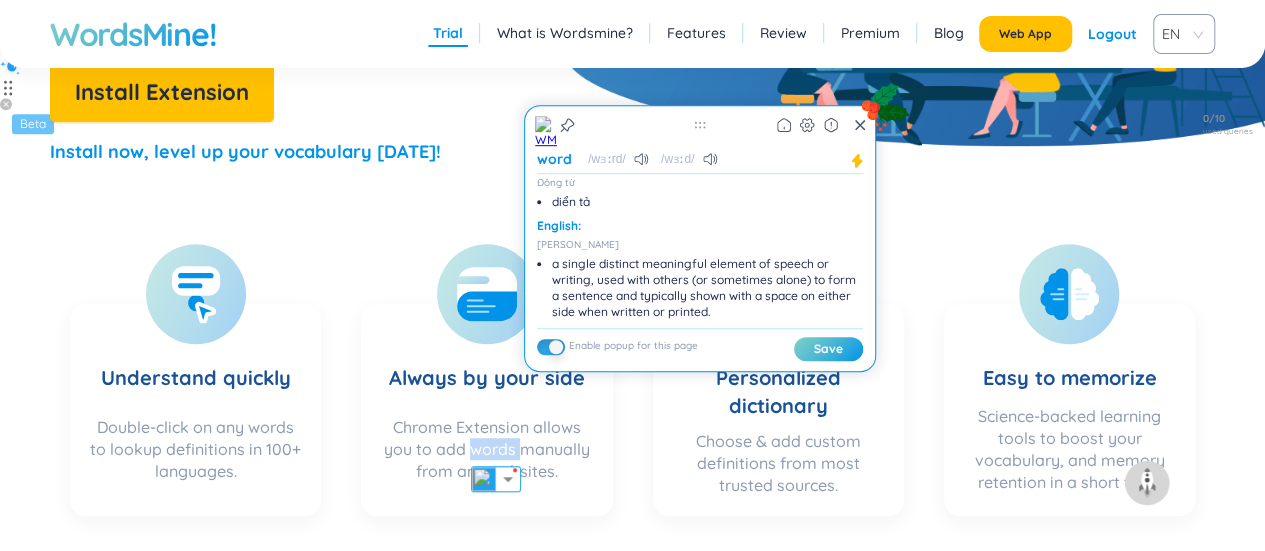scroll, scrollTop: 367, scrollLeft: 0, axis: vertical 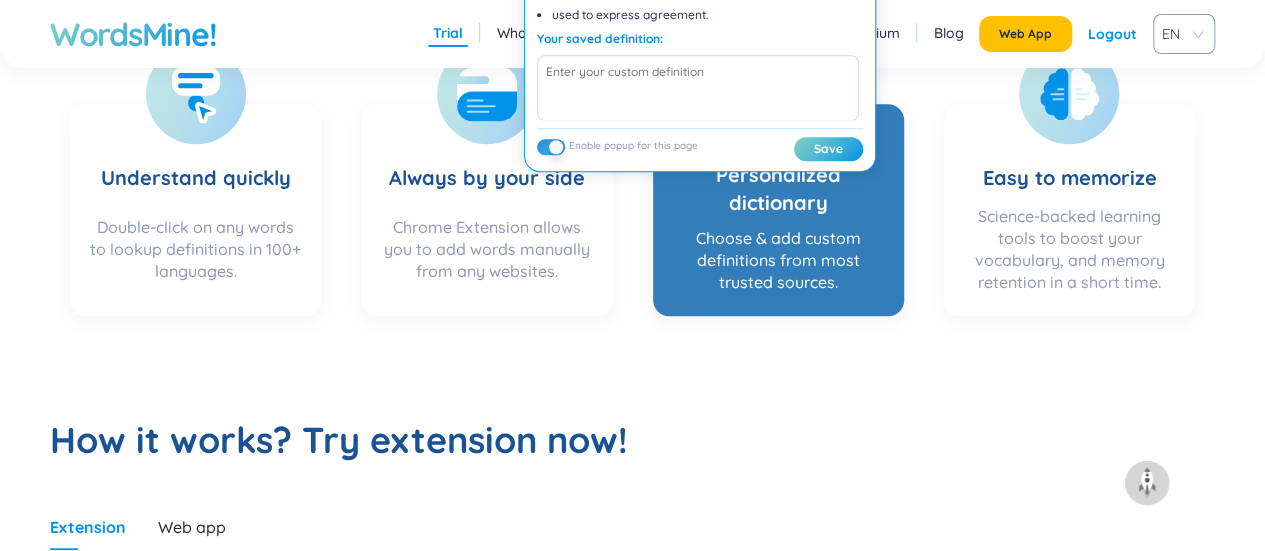 click on "Choose & add custom definitions from most trusted sources." at bounding box center (778, 260) 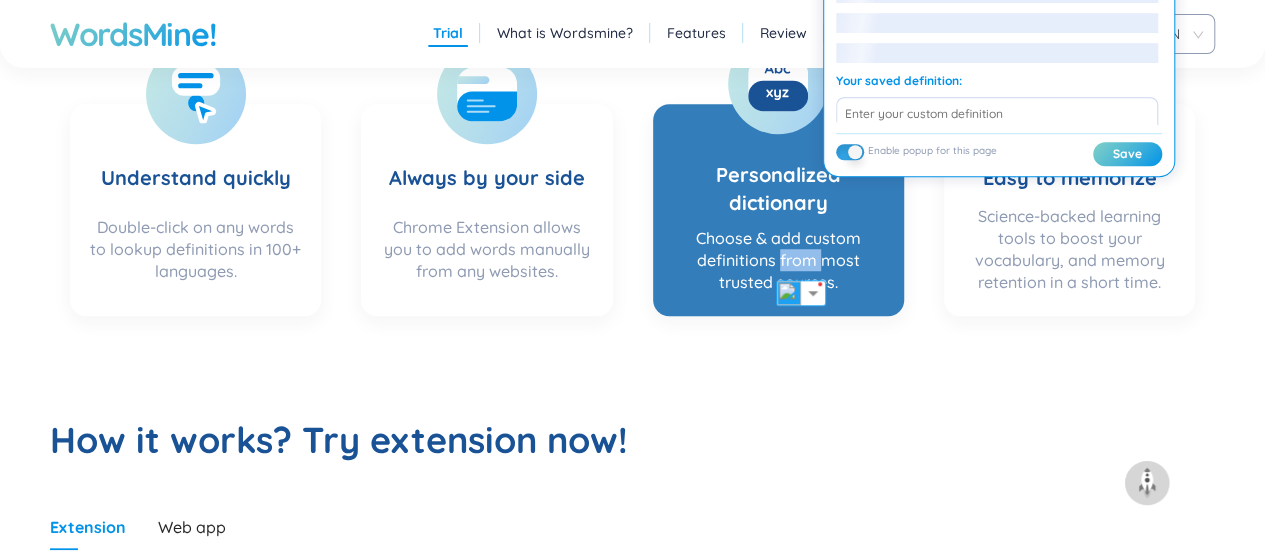 click on "Choose & add custom definitions from most trusted sources." at bounding box center (778, 260) 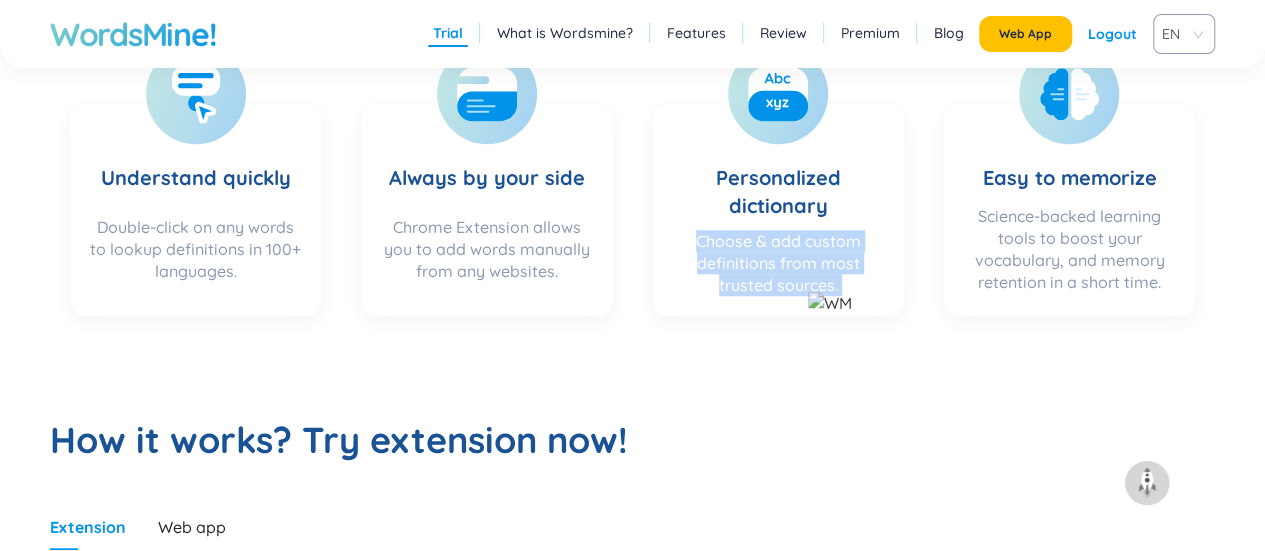 click at bounding box center (830, 303) 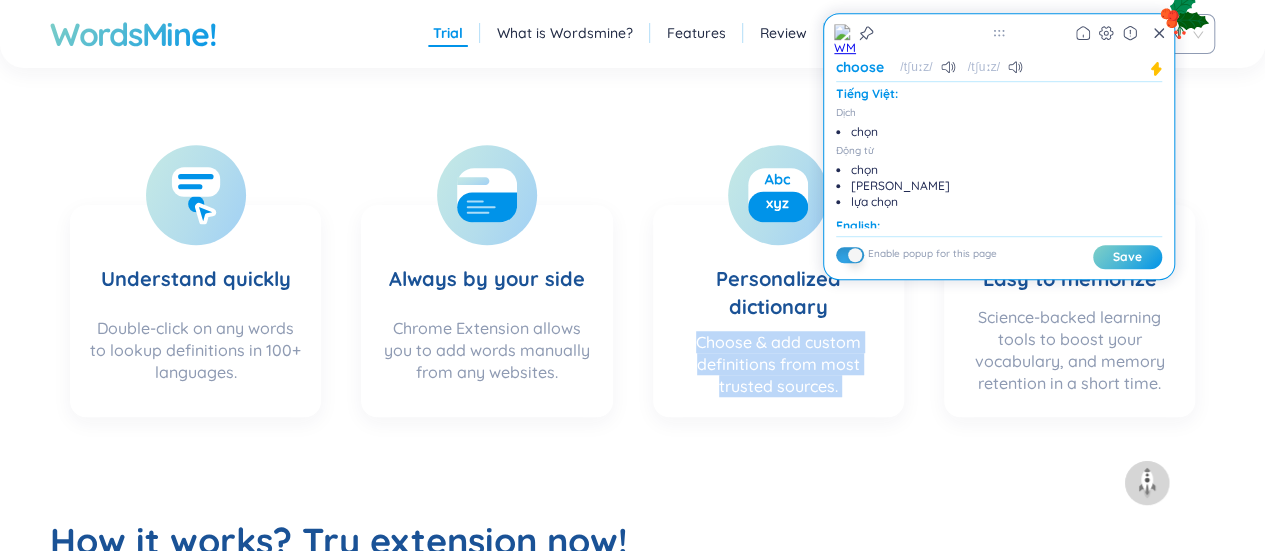 scroll, scrollTop: 500, scrollLeft: 0, axis: vertical 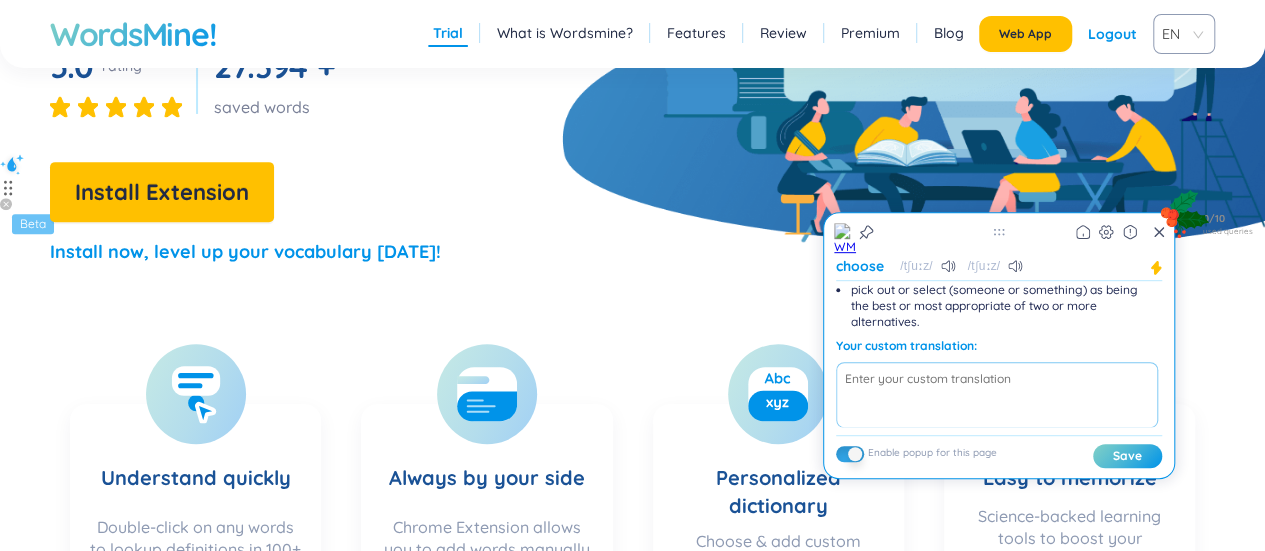 click at bounding box center (997, 395) 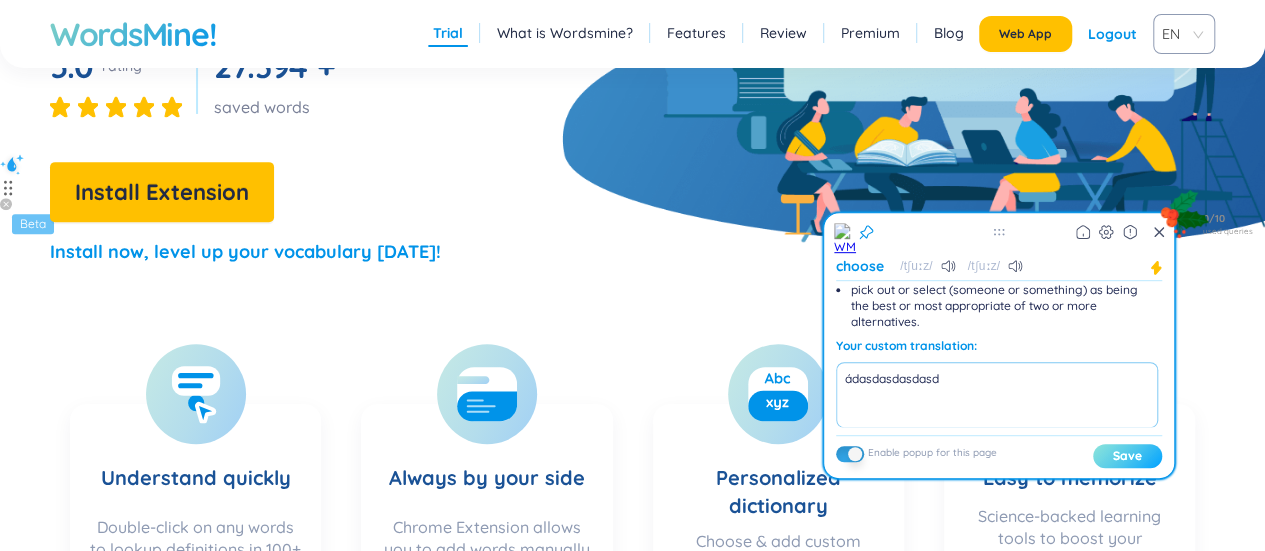 type on "ádasdasdasdasd" 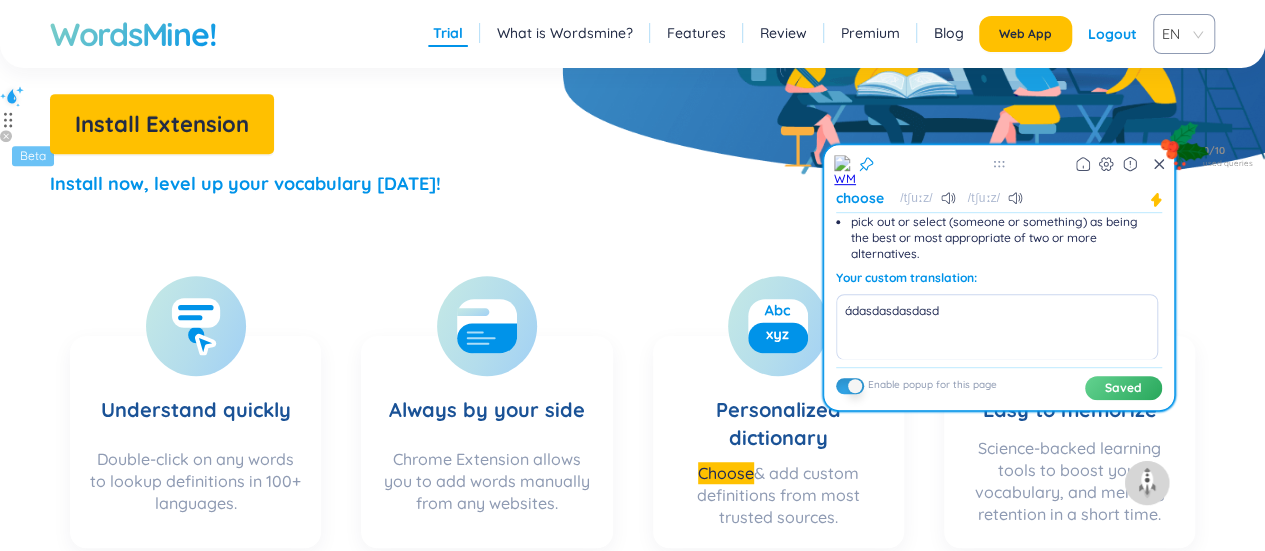 scroll, scrollTop: 500, scrollLeft: 0, axis: vertical 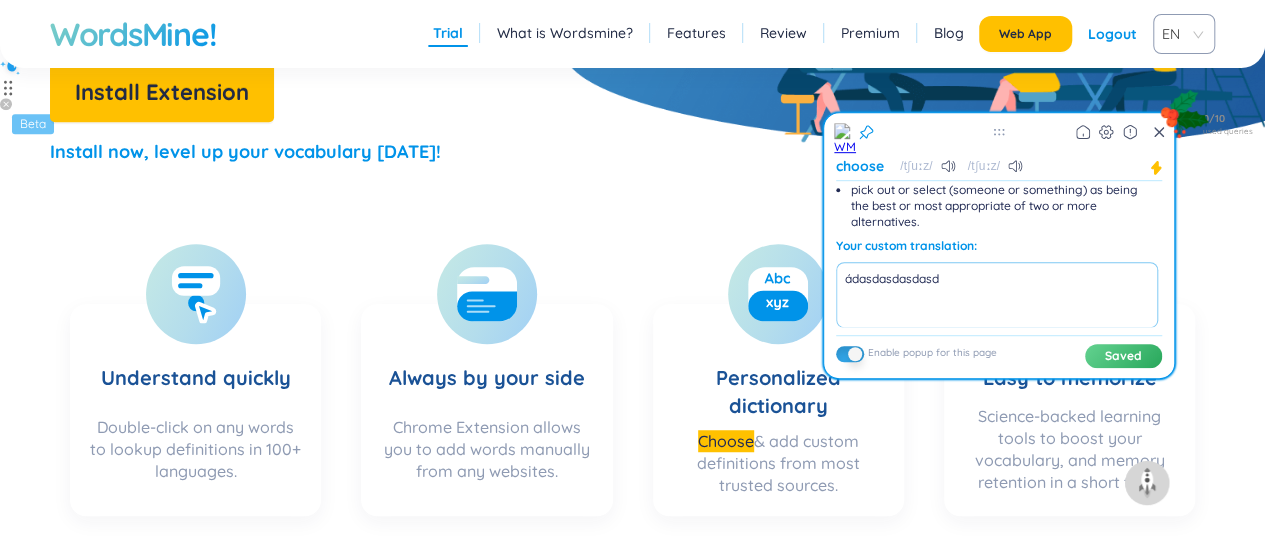 click on "ádasdasdasdasd" at bounding box center (997, 295) 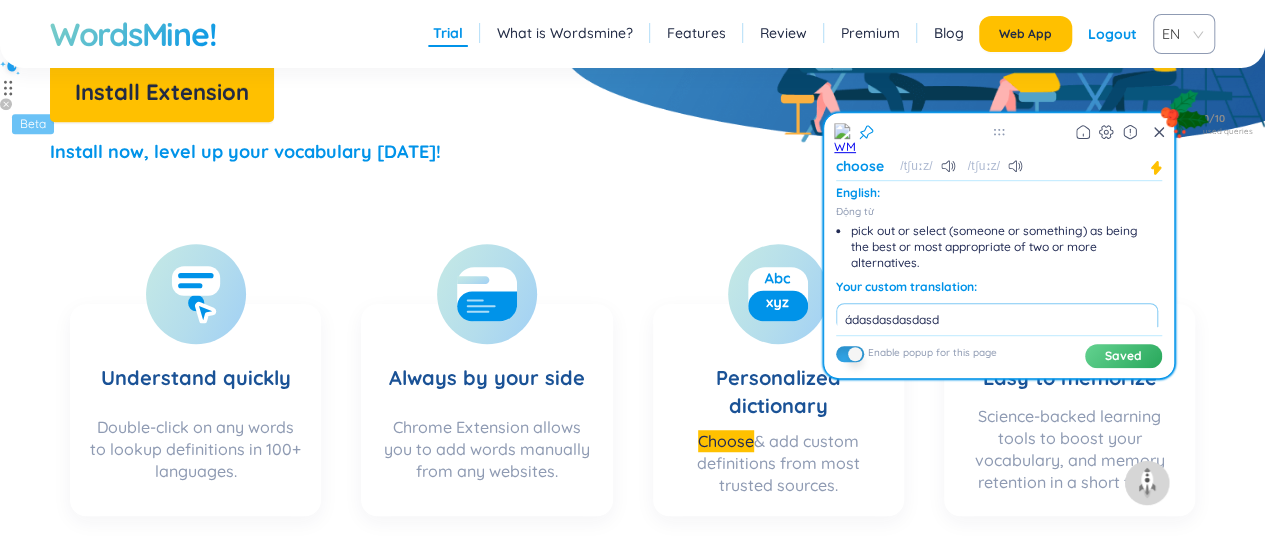 scroll, scrollTop: 173, scrollLeft: 0, axis: vertical 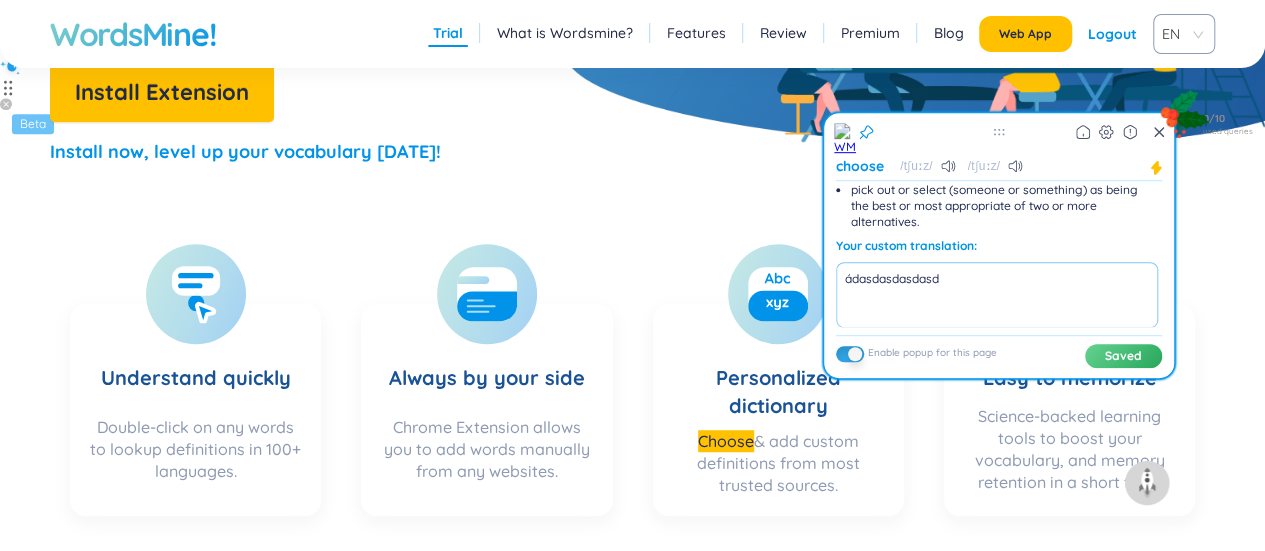 click on "ádasdasdasdasd" at bounding box center [997, 295] 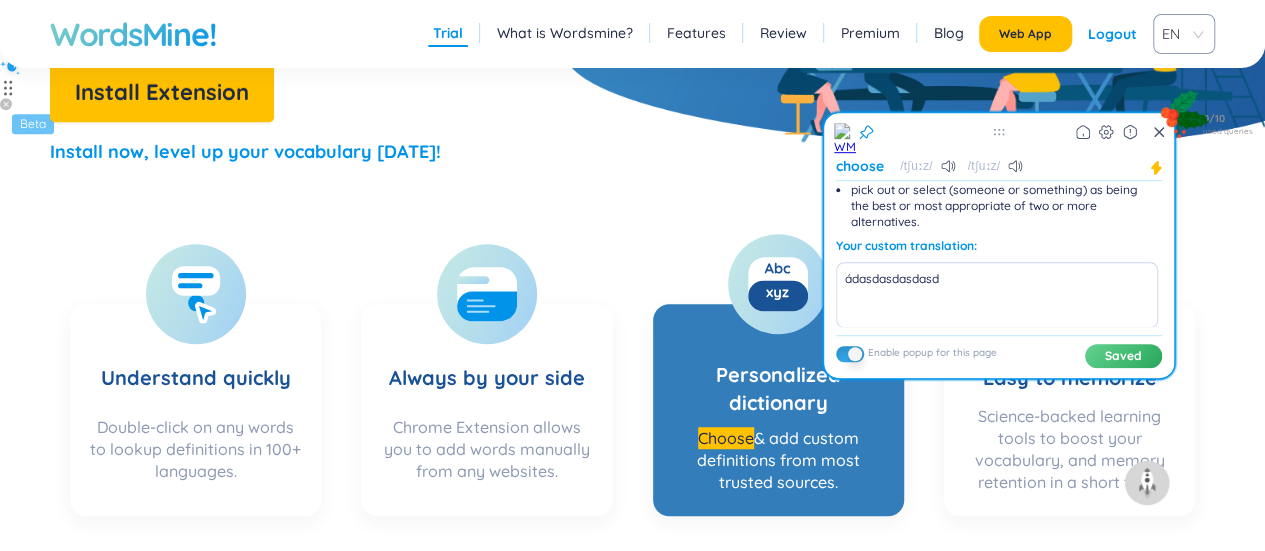 click on "Choose  & add custom definitions from most trusted sources." at bounding box center (778, 460) 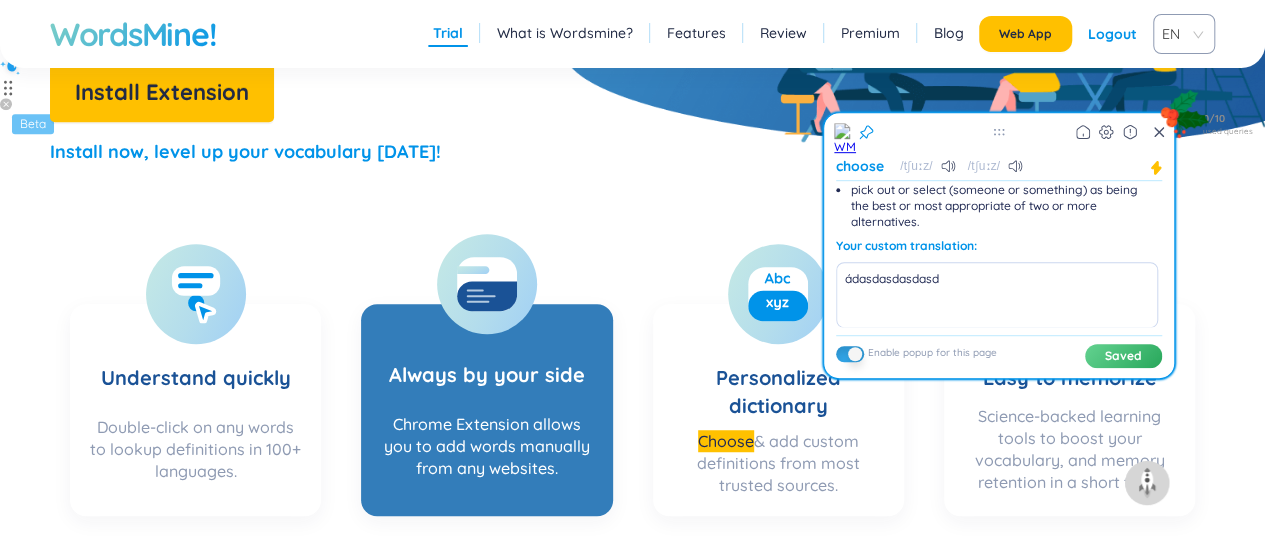 click on "Always by your side Chrome Extension allows you to add words manually from any websites." at bounding box center (486, 410) 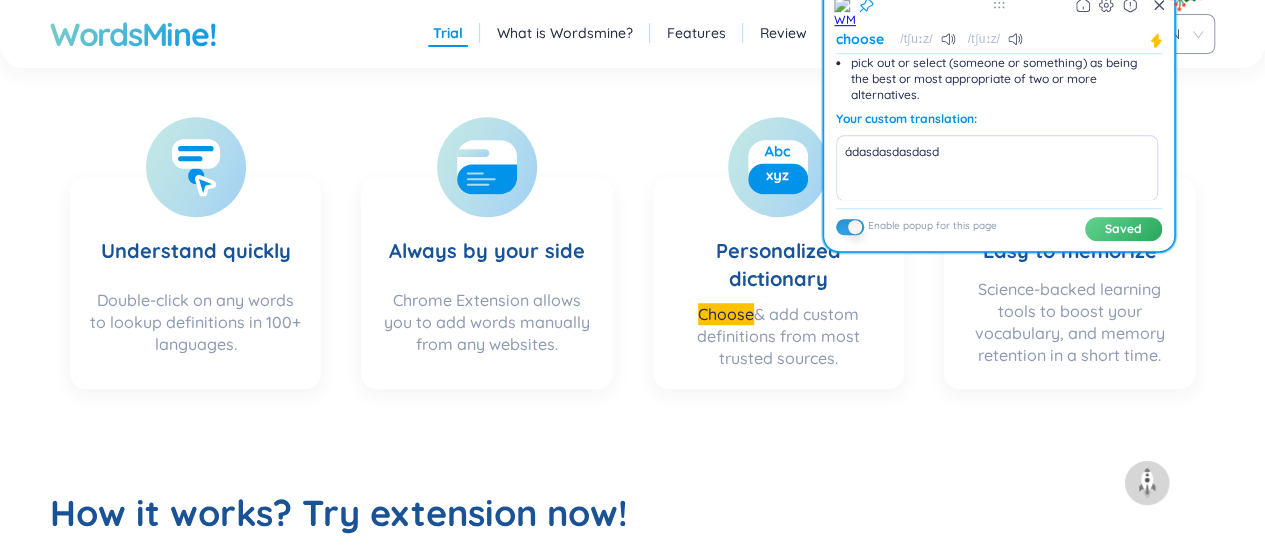 scroll, scrollTop: 700, scrollLeft: 0, axis: vertical 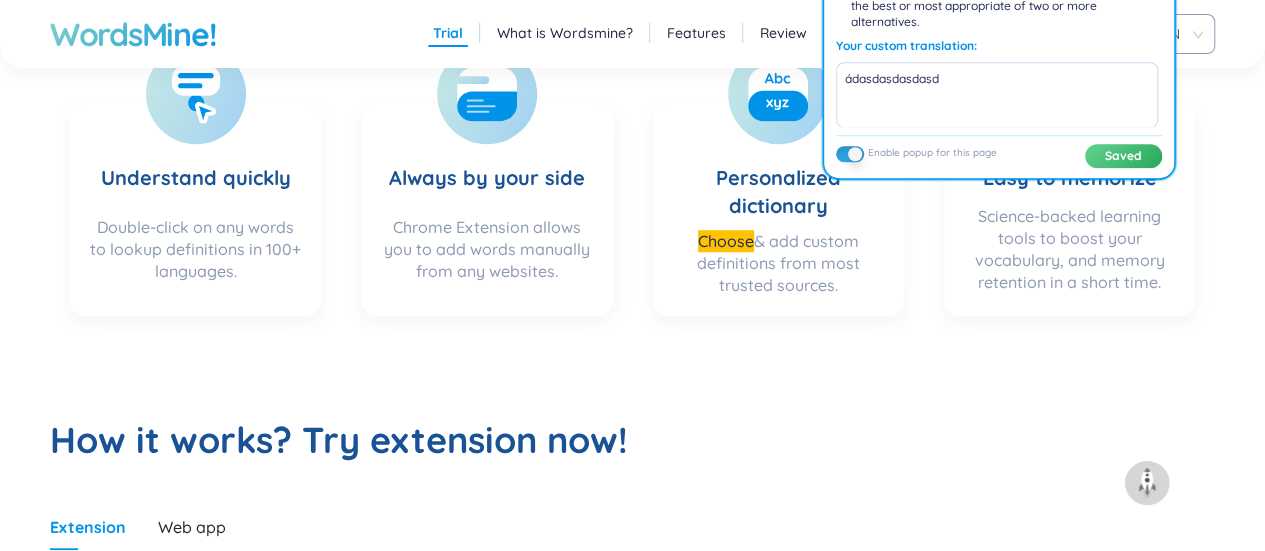 click on "How it works? Try extension now! Extension Web app Learn any words, be unstoppable! The fastest way to learn vocabulary. From everywhere and anytime. 1 Double click 2 Learn & Save 3 Learn again" at bounding box center [632, 628] 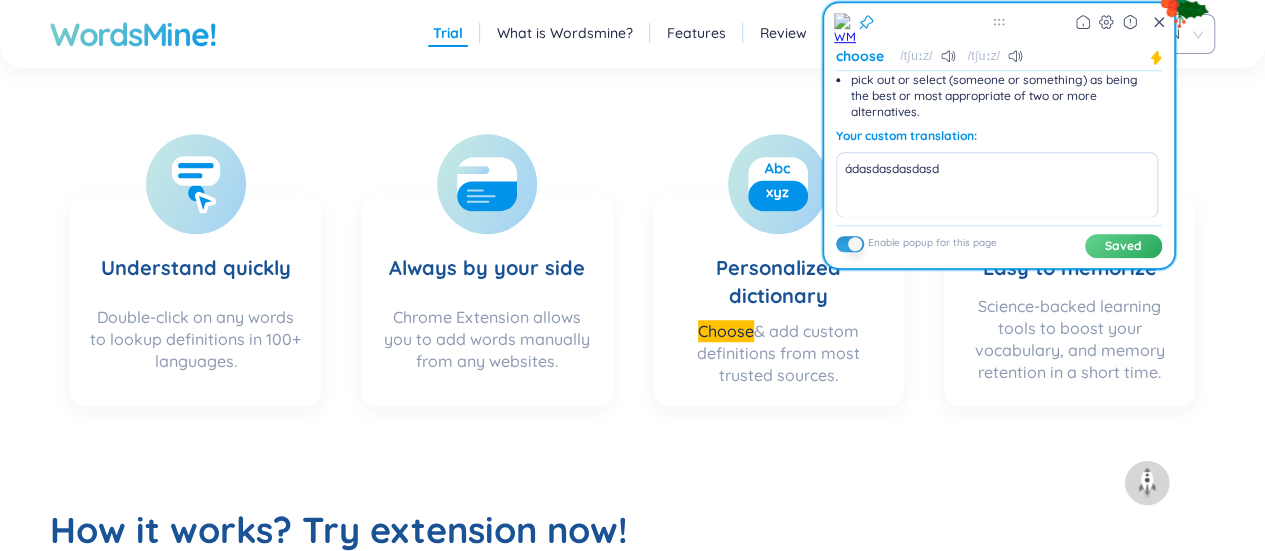 scroll, scrollTop: 500, scrollLeft: 0, axis: vertical 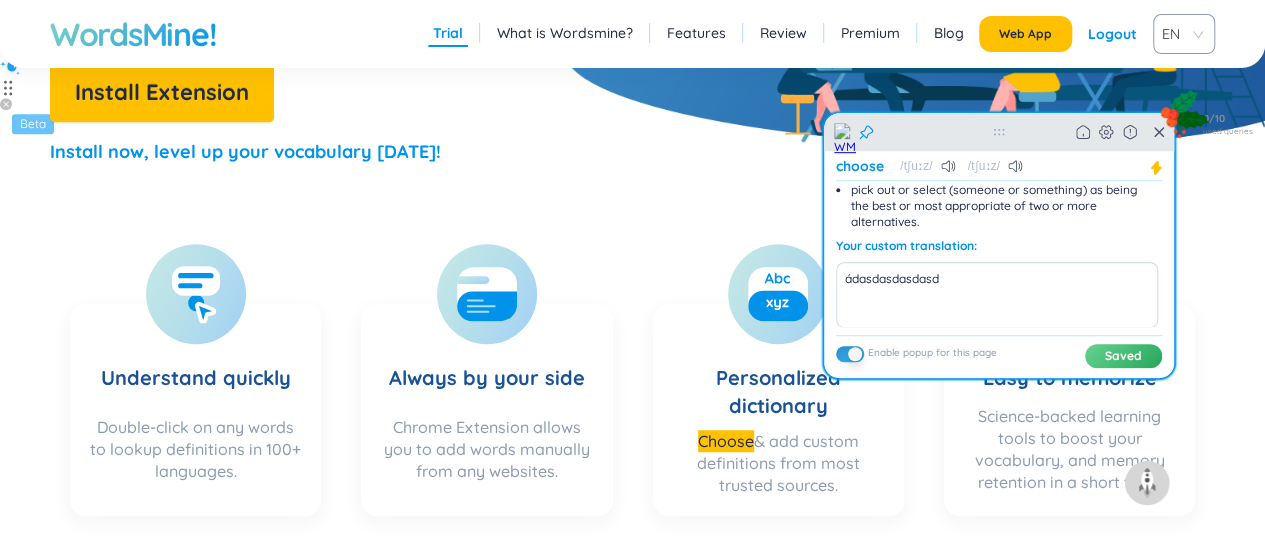 click 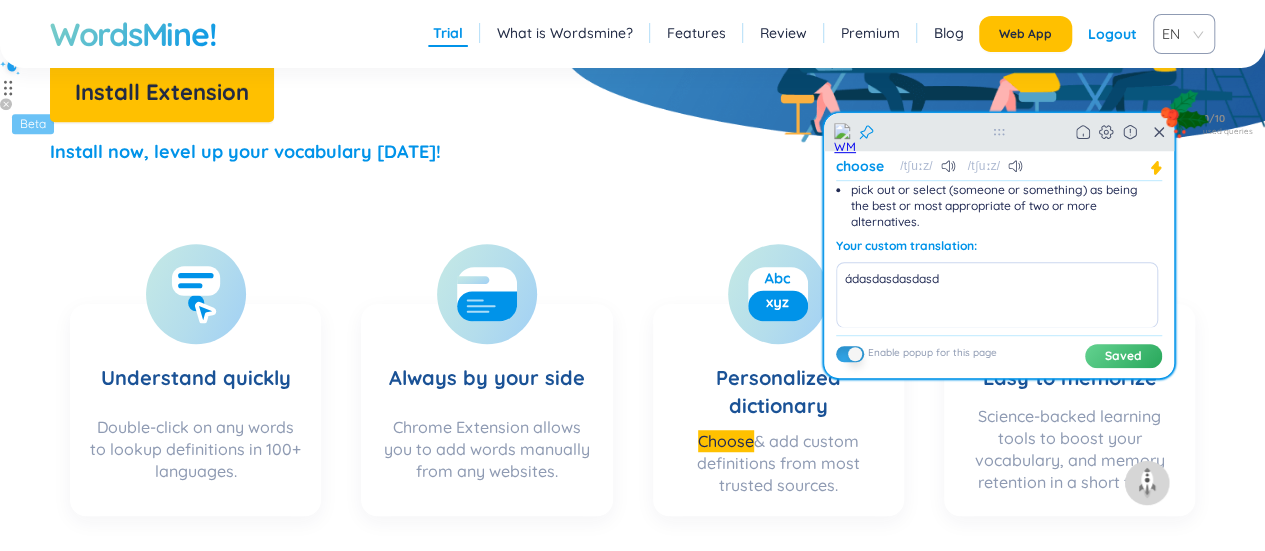 click 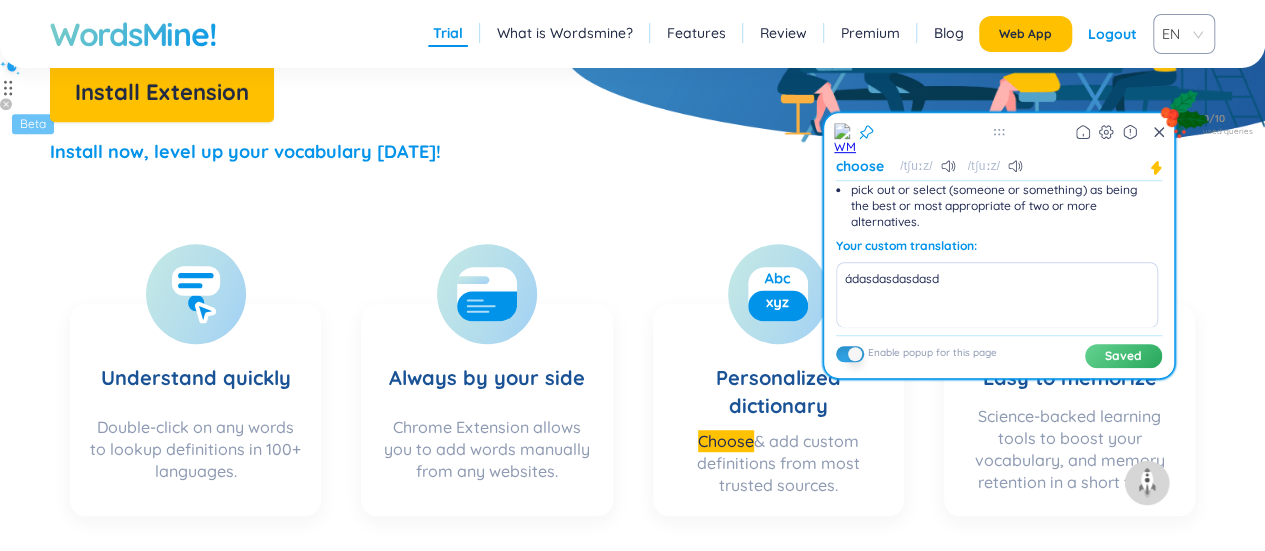 click on "Understand quickly Double-click on any words to lookup definitions in 100+ languages. Always by your side Chrome Extension allows you to add words manually from any websites. Personalized dictionary Choose  & add custom definitions from most trusted sources. Easy to memorize Science-backed learning tools to boost your vocabulary, and memory retention in a short time." at bounding box center [632, 370] 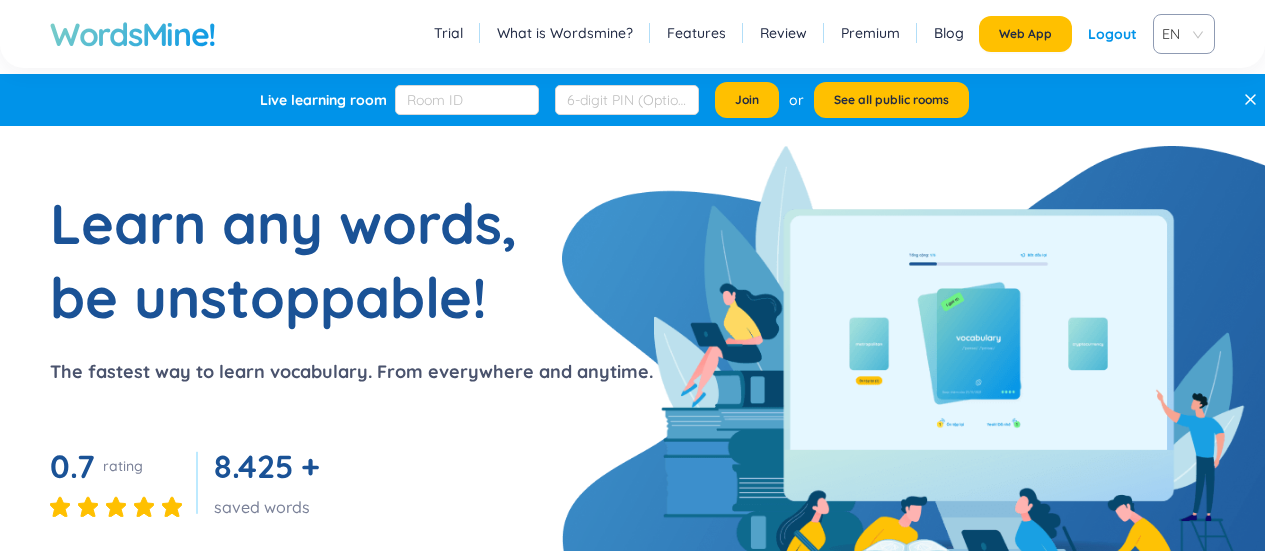 scroll, scrollTop: 0, scrollLeft: 0, axis: both 